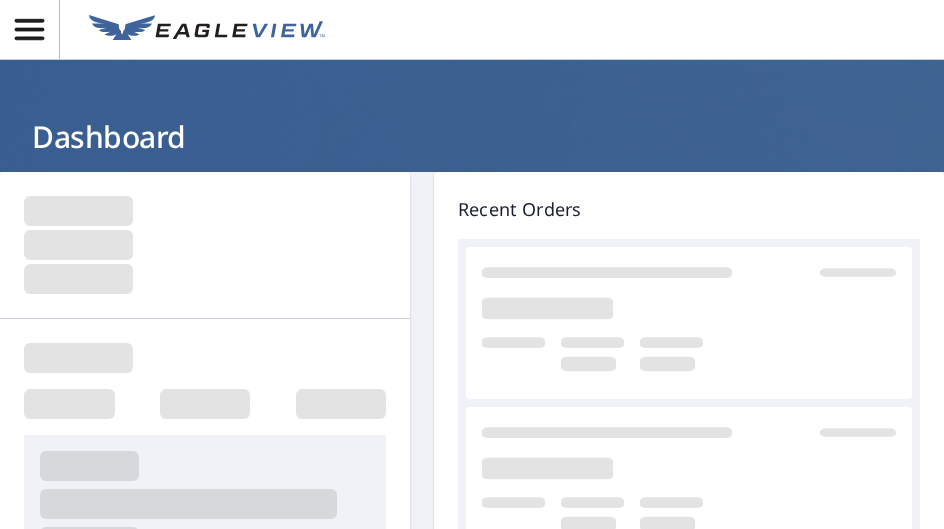 scroll, scrollTop: 0, scrollLeft: 0, axis: both 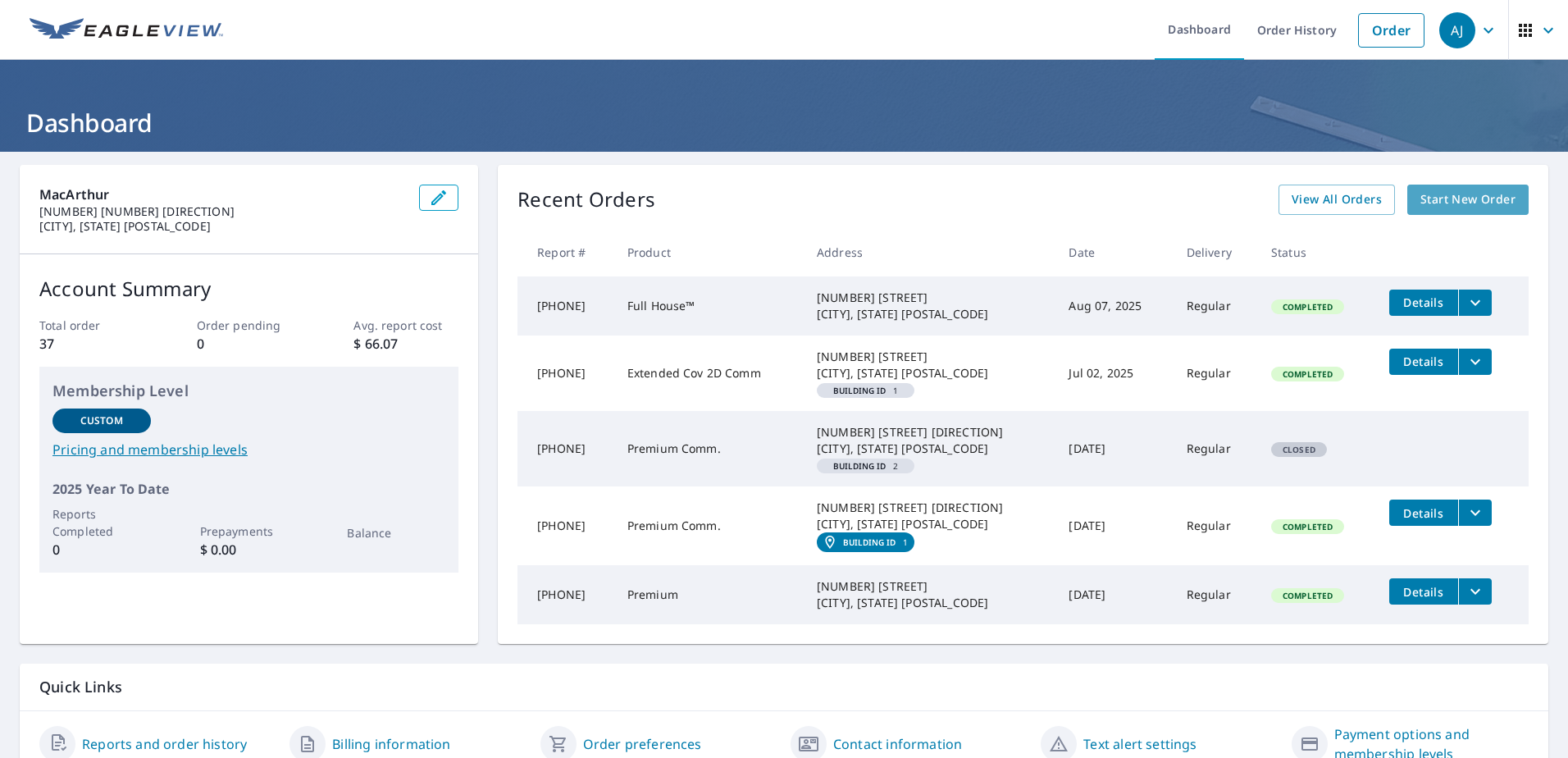 click on "Start New Order" at bounding box center (1468, 199) 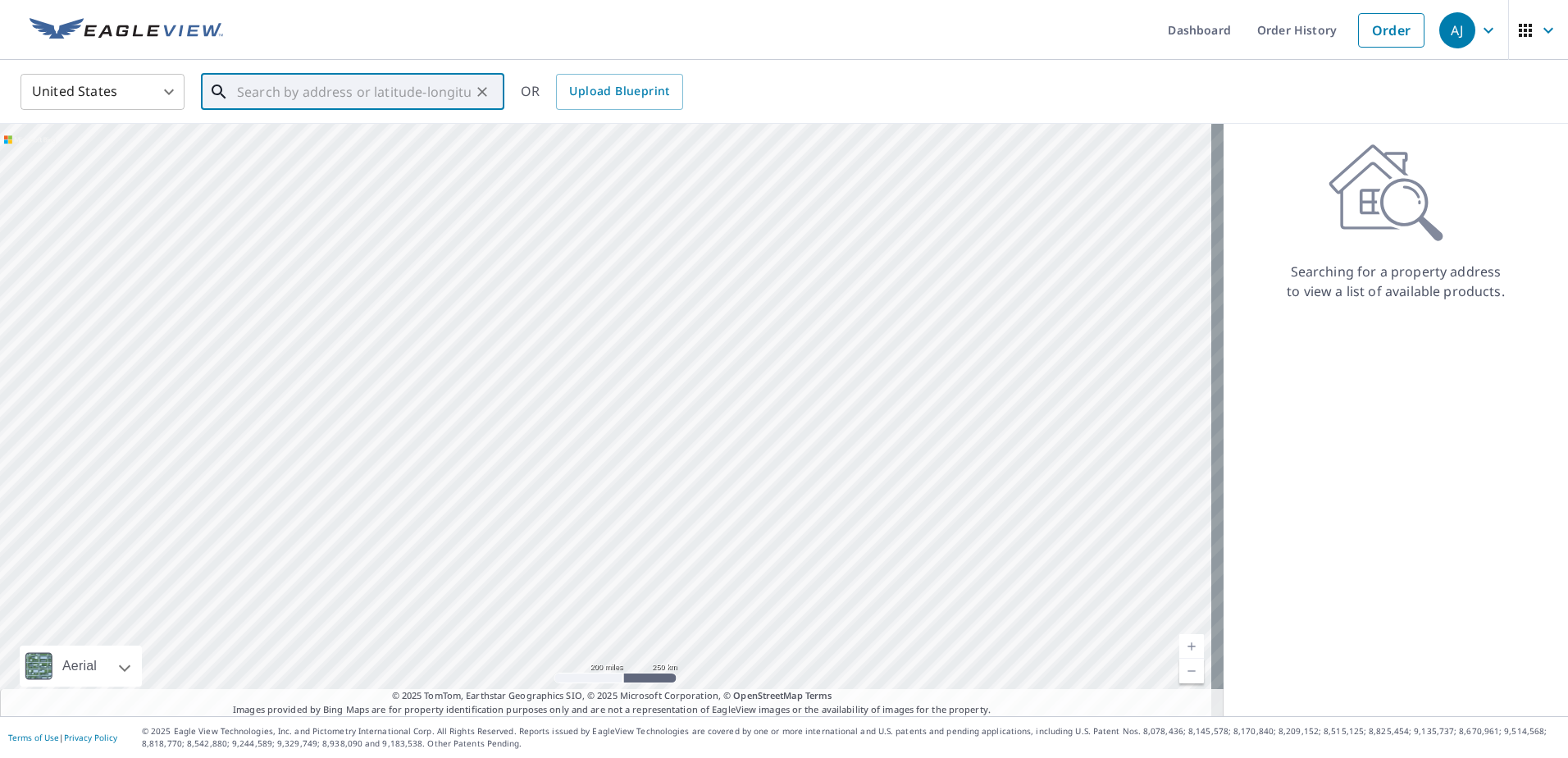 click at bounding box center [353, 92] 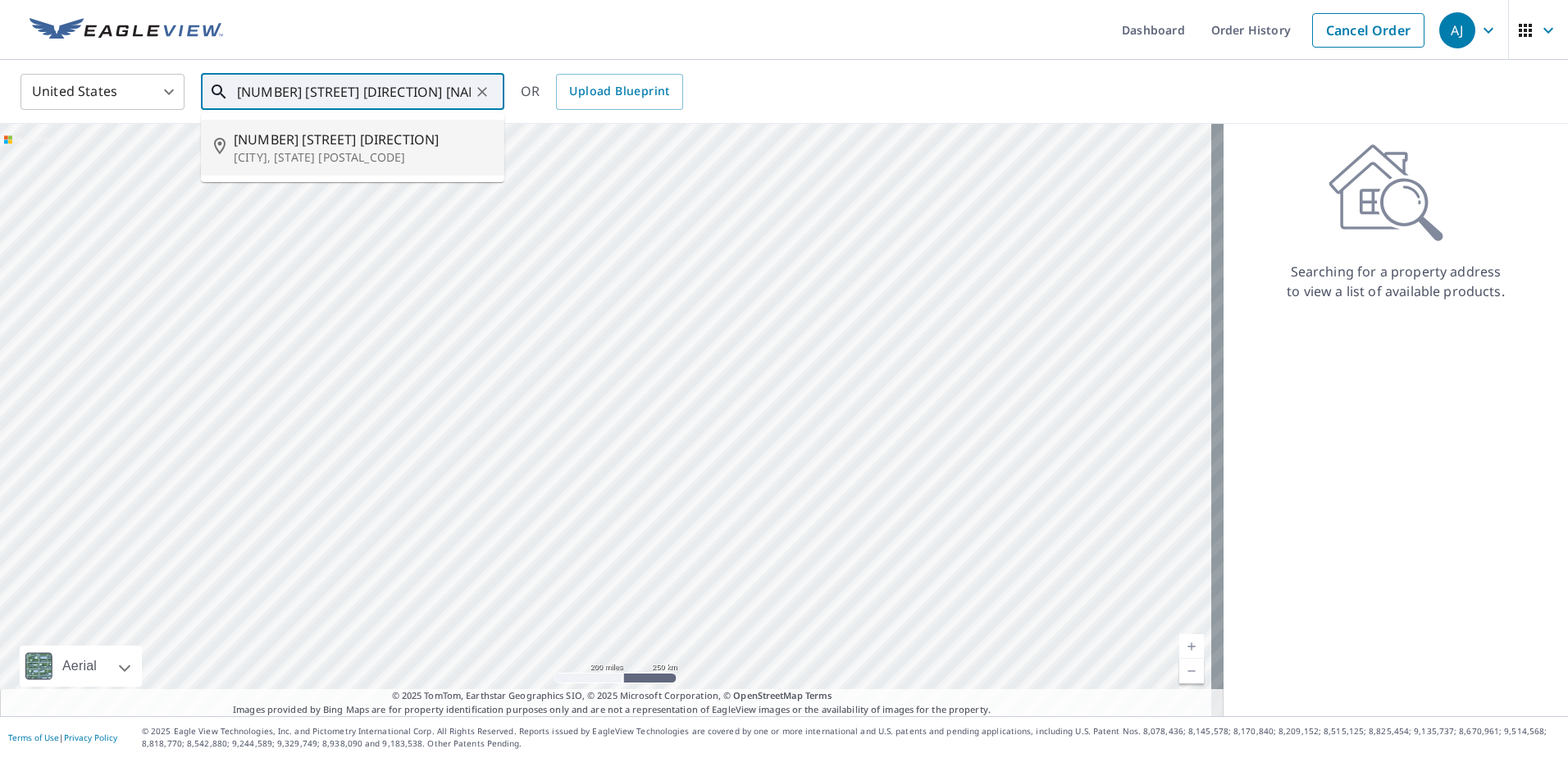 click on "[CITY], [STATE] [POSTAL_CODE]" at bounding box center [362, 158] 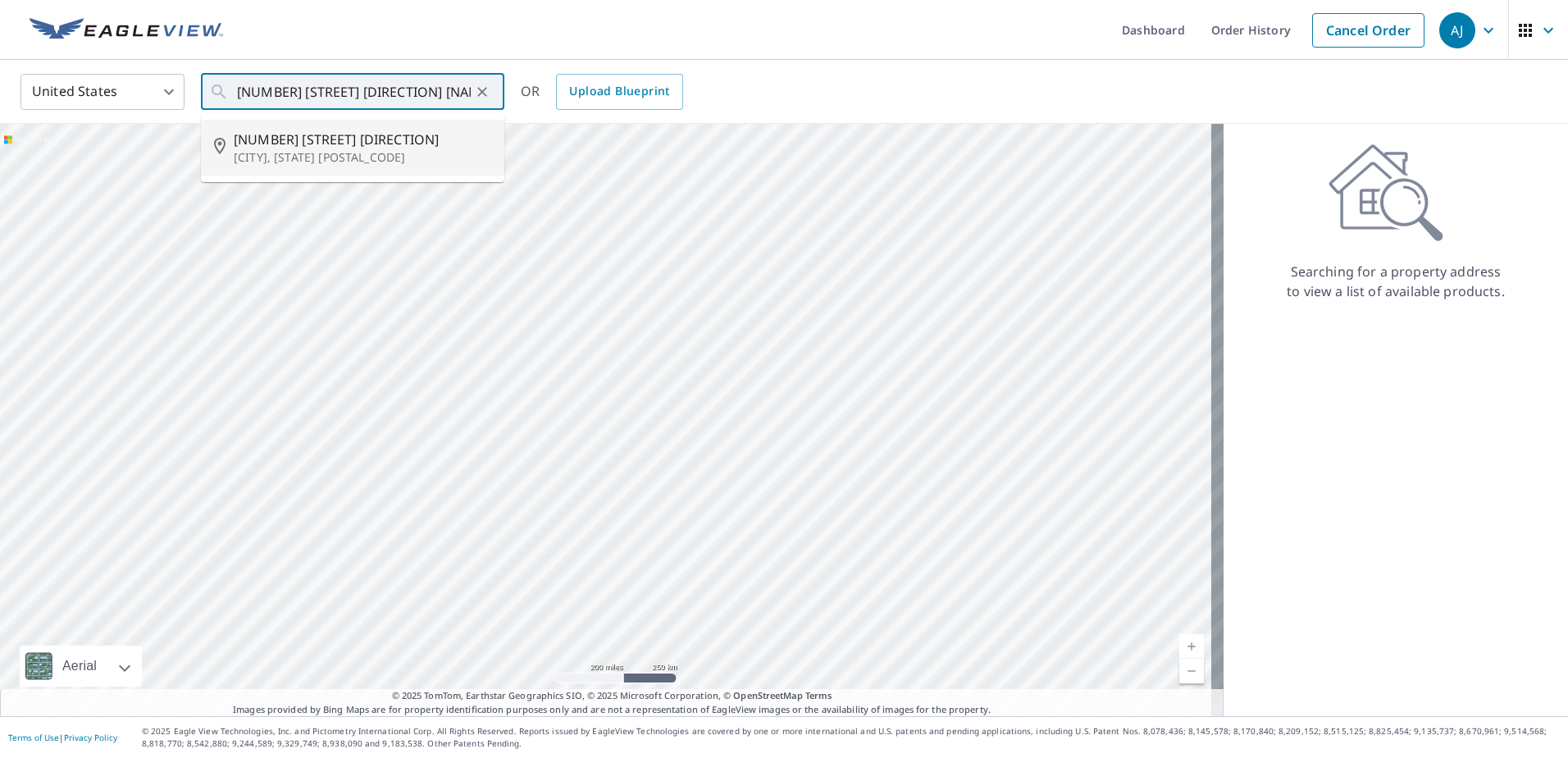 type on "[NUMBER] [STREET] [DIRECTION] [CITY], [STATE] [POSTAL_CODE]" 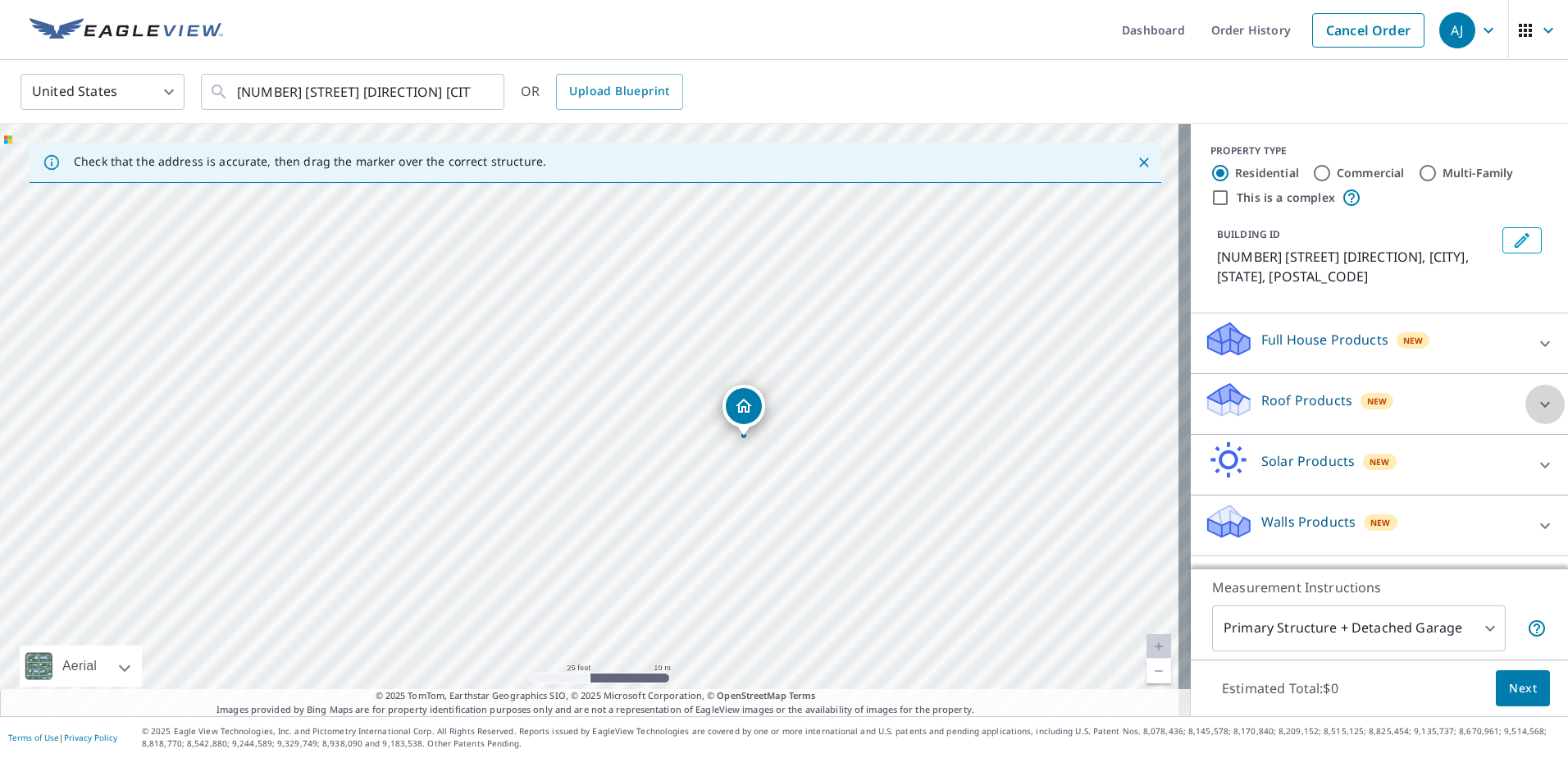 click 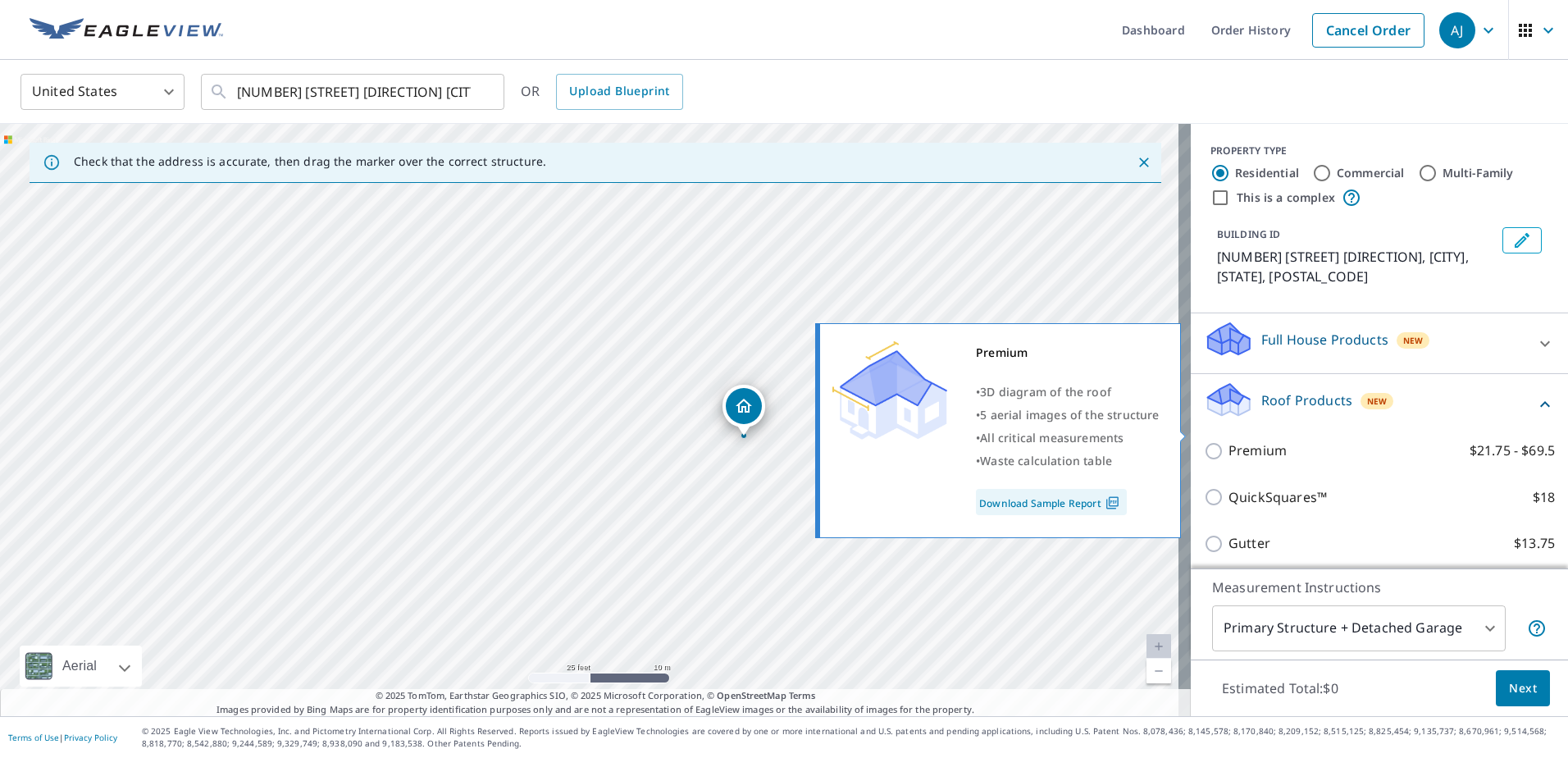 click on "Premium $21.75 - $69.5" at bounding box center (1216, 451) 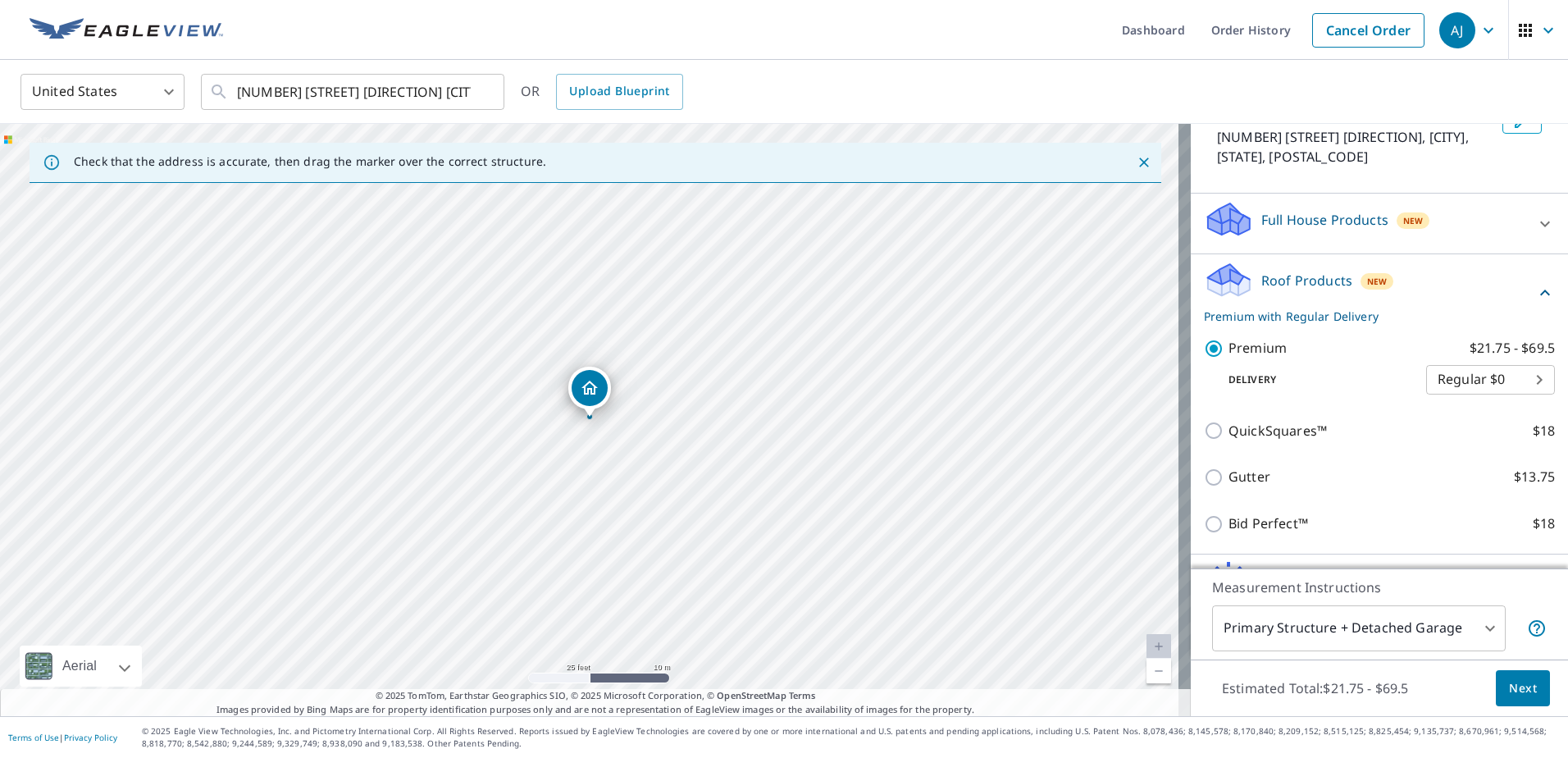 scroll, scrollTop: 208, scrollLeft: 0, axis: vertical 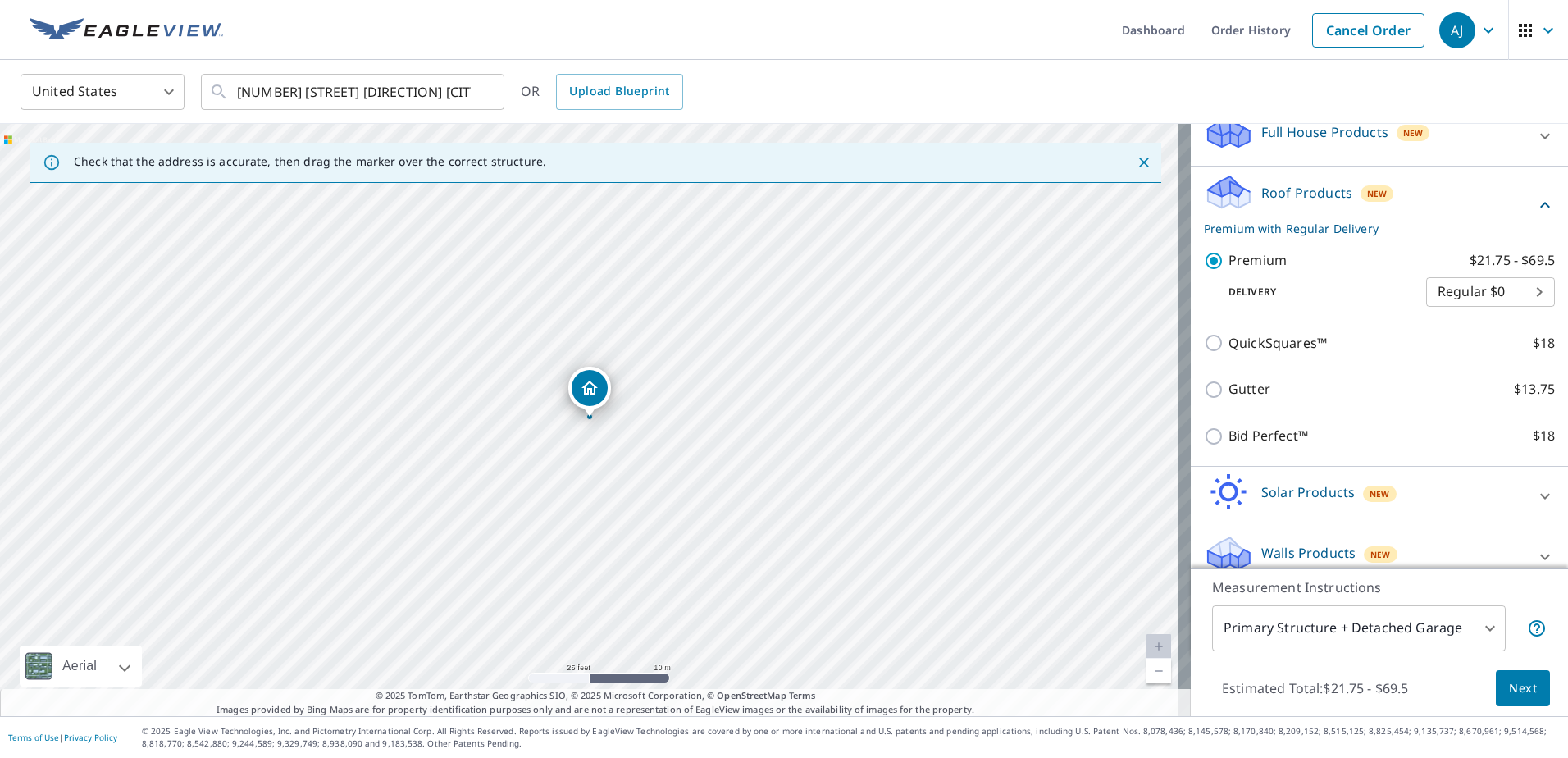 click on "Next" at bounding box center (1523, 688) 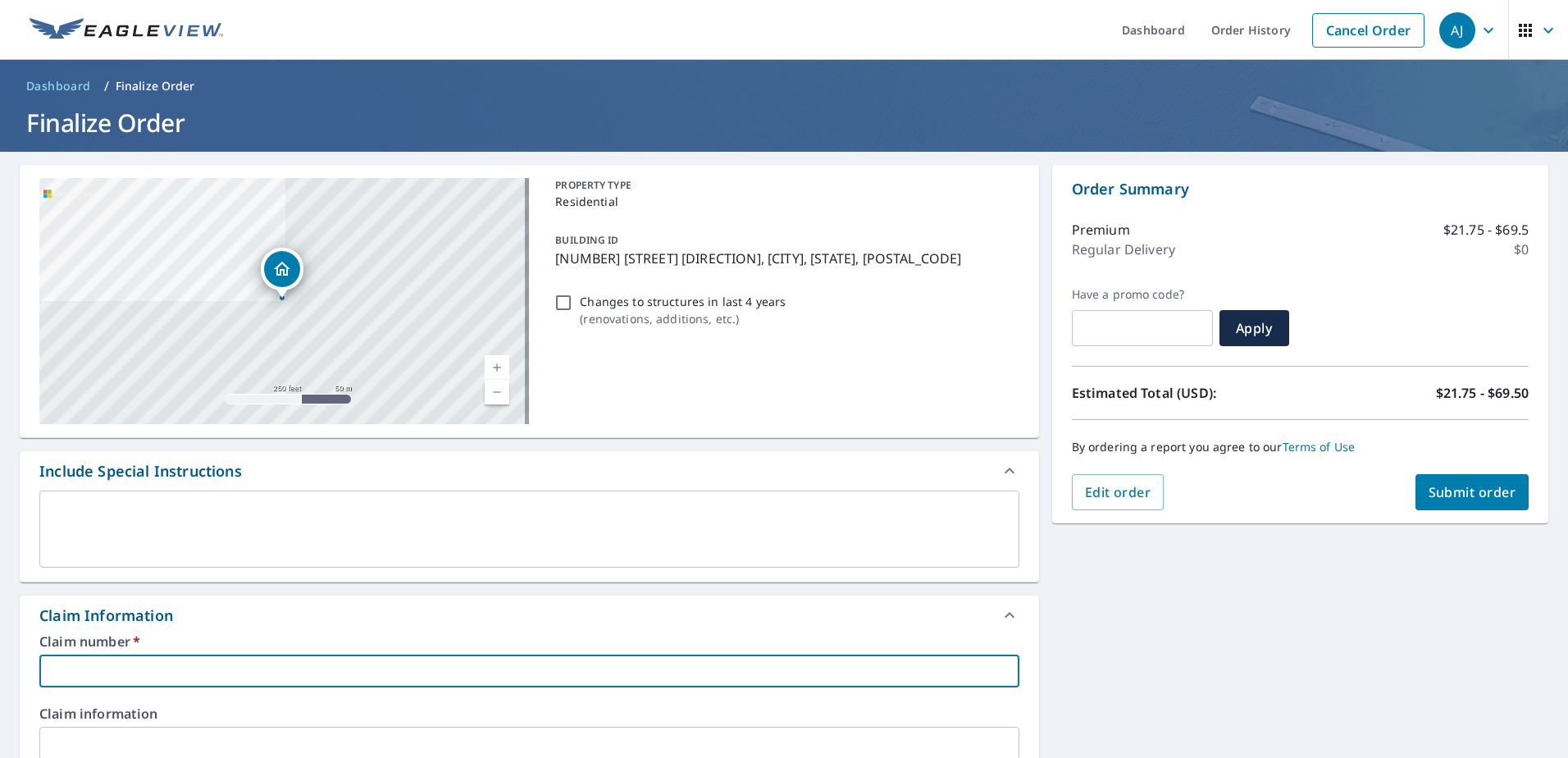 click at bounding box center [529, 671] 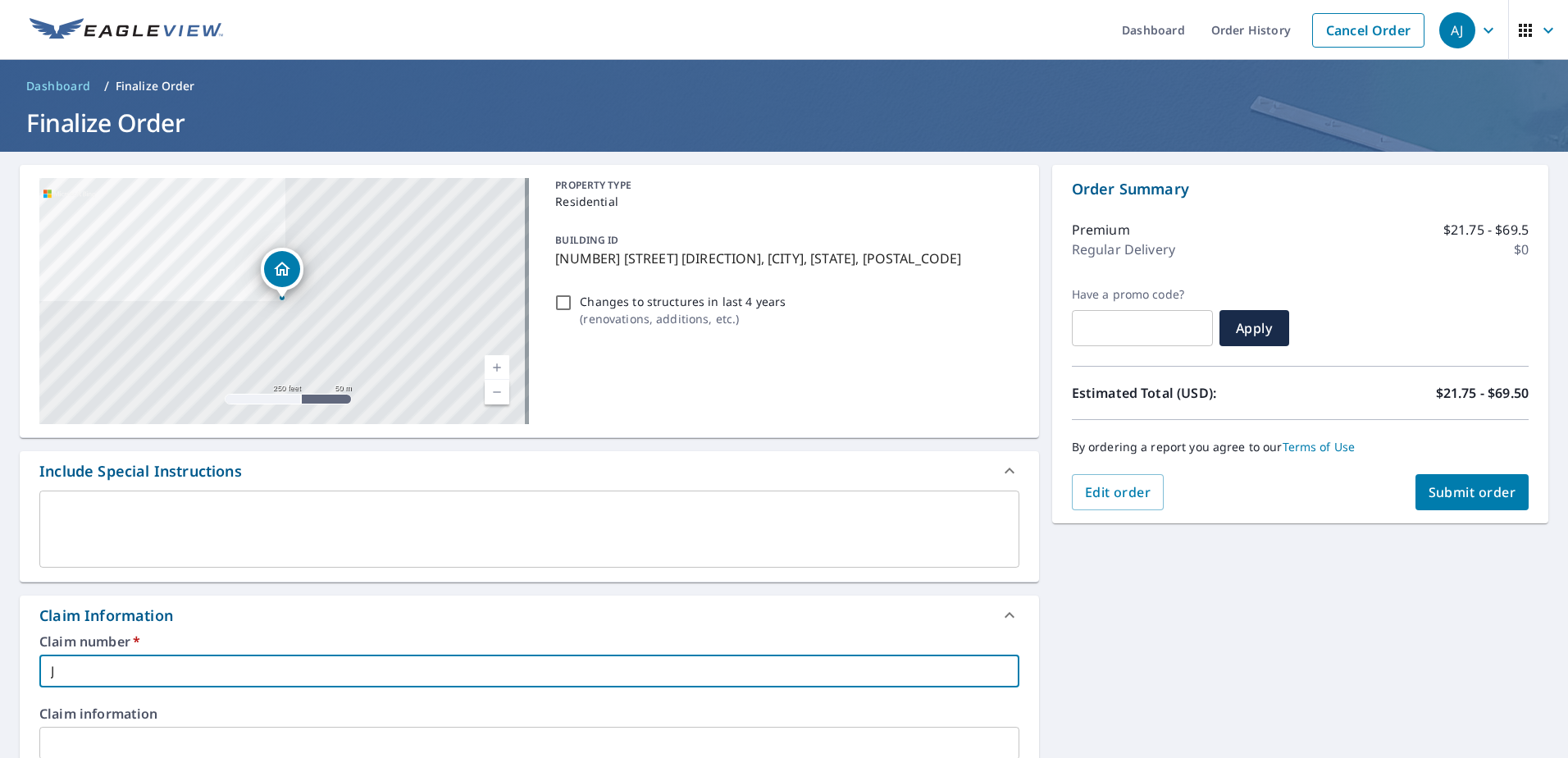 type on "J&" 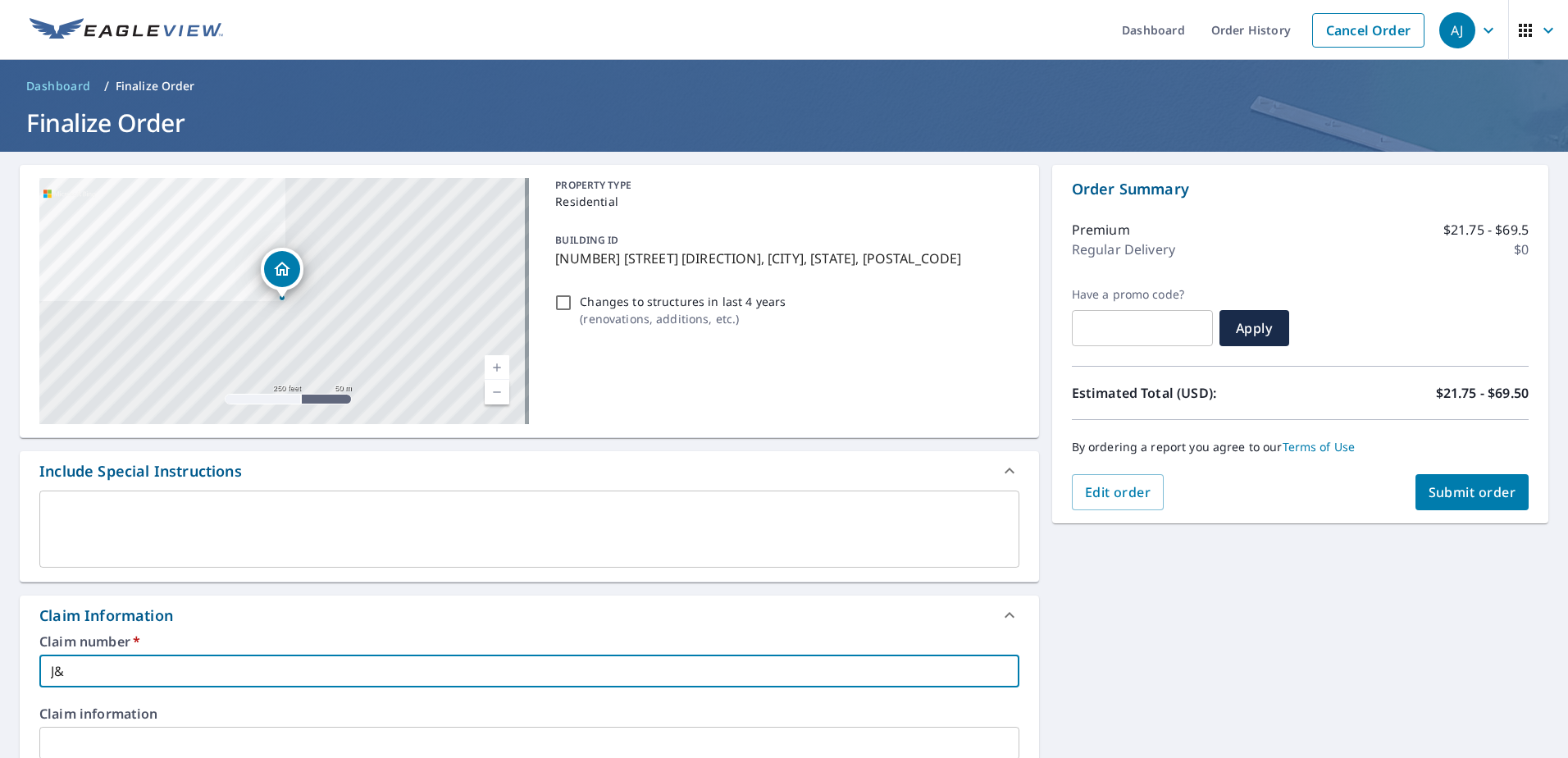 type on "J&J" 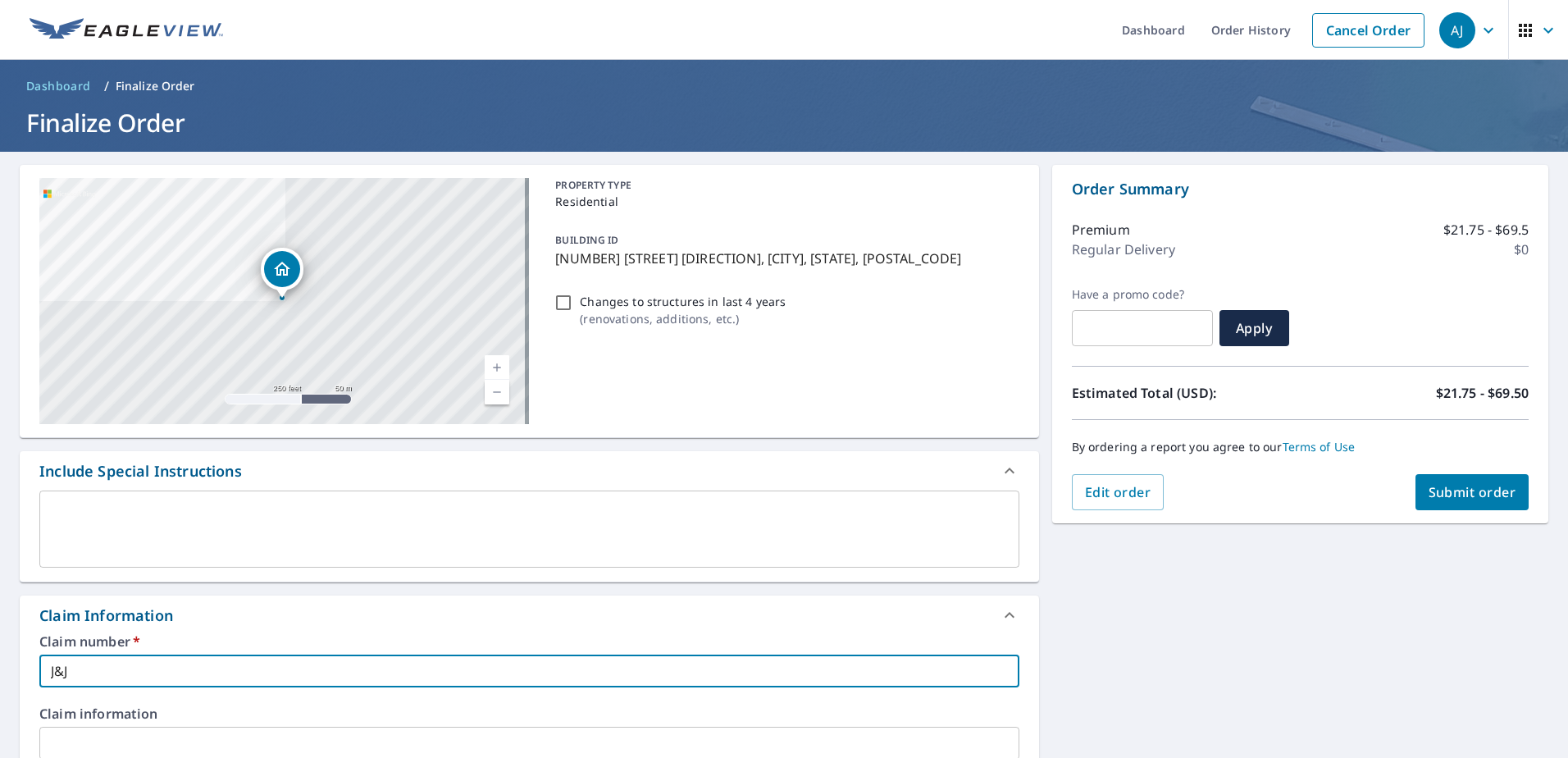 type on "J&J" 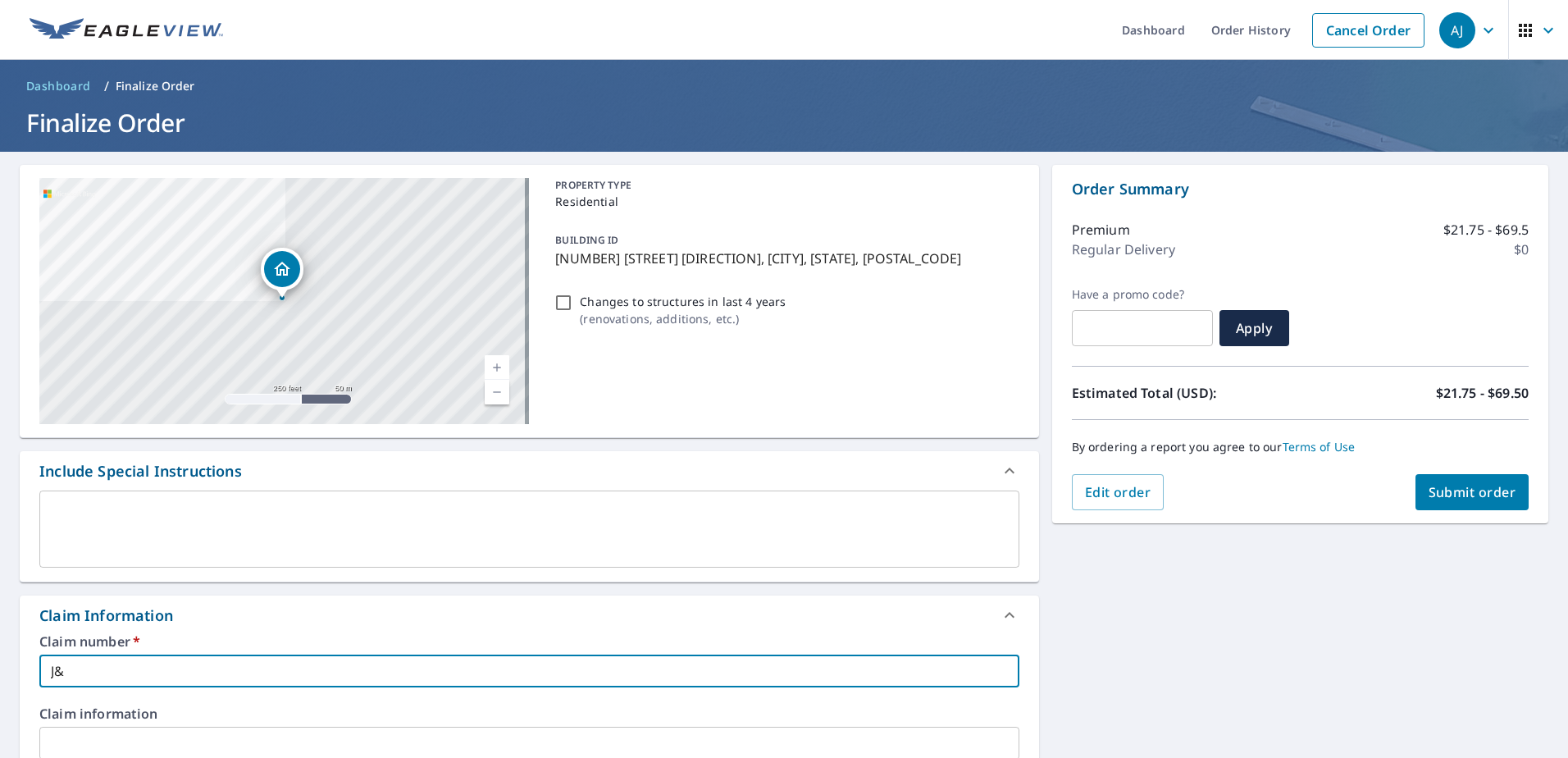 type on "J" 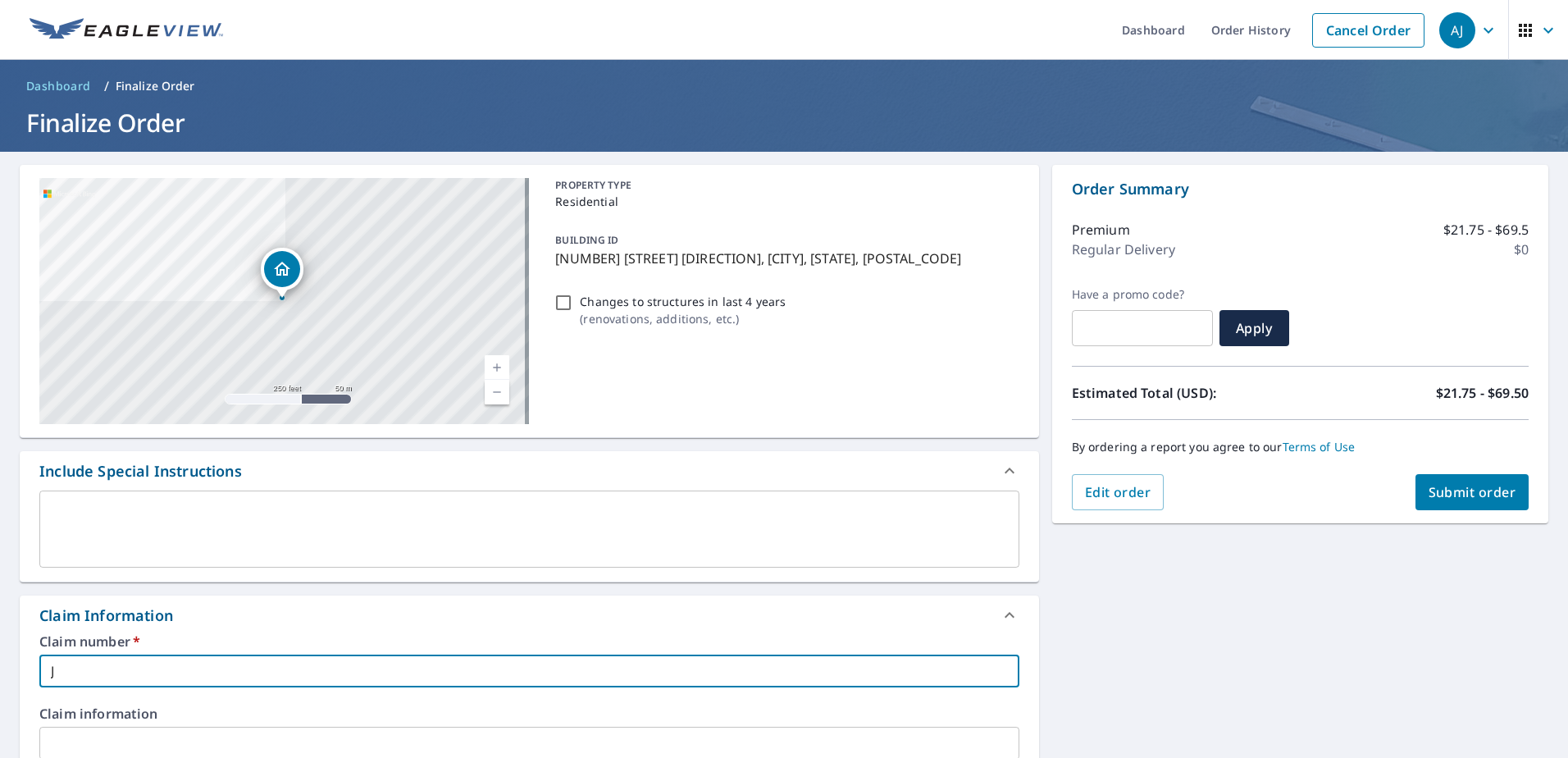 type 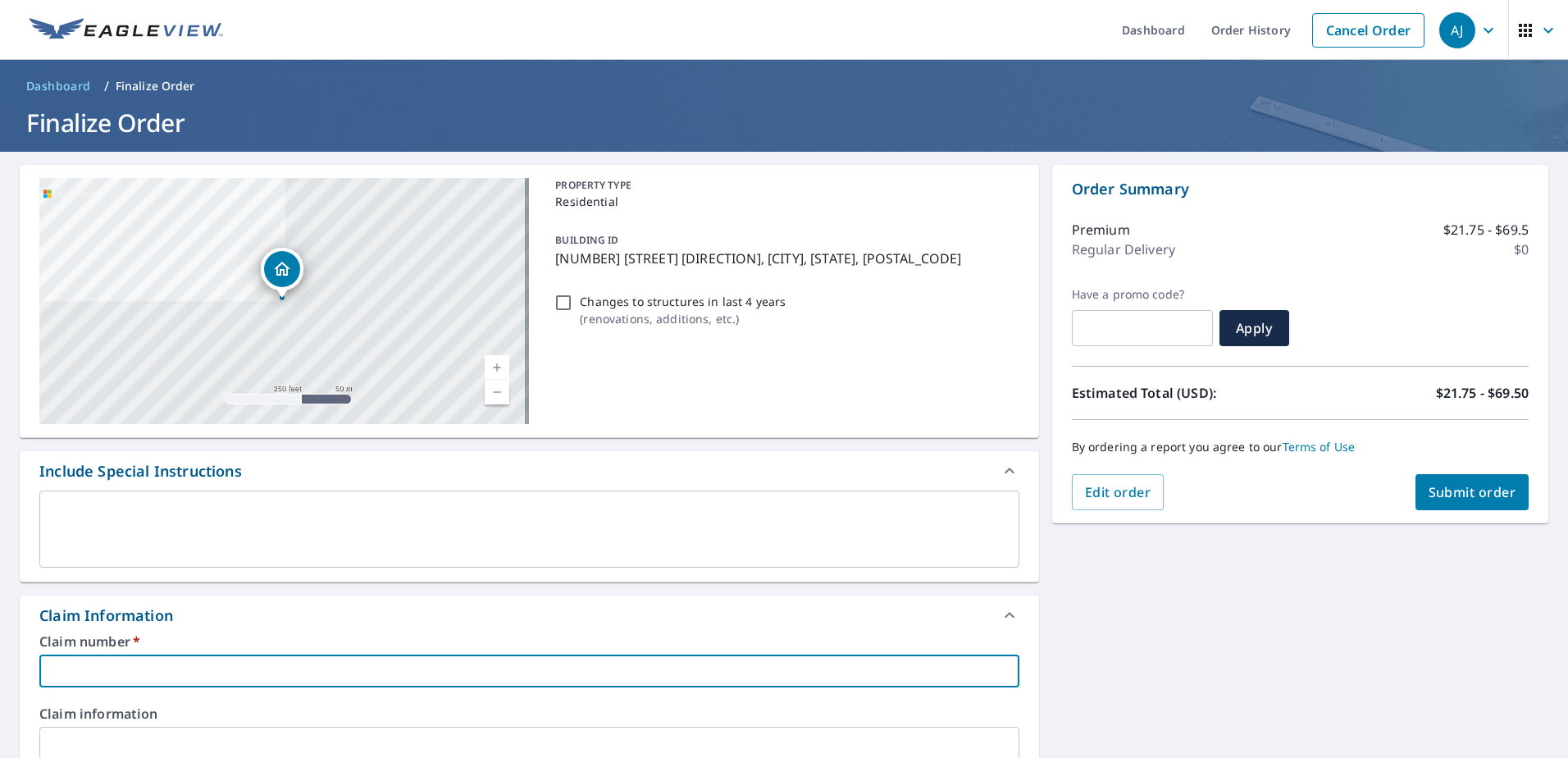 type on "J" 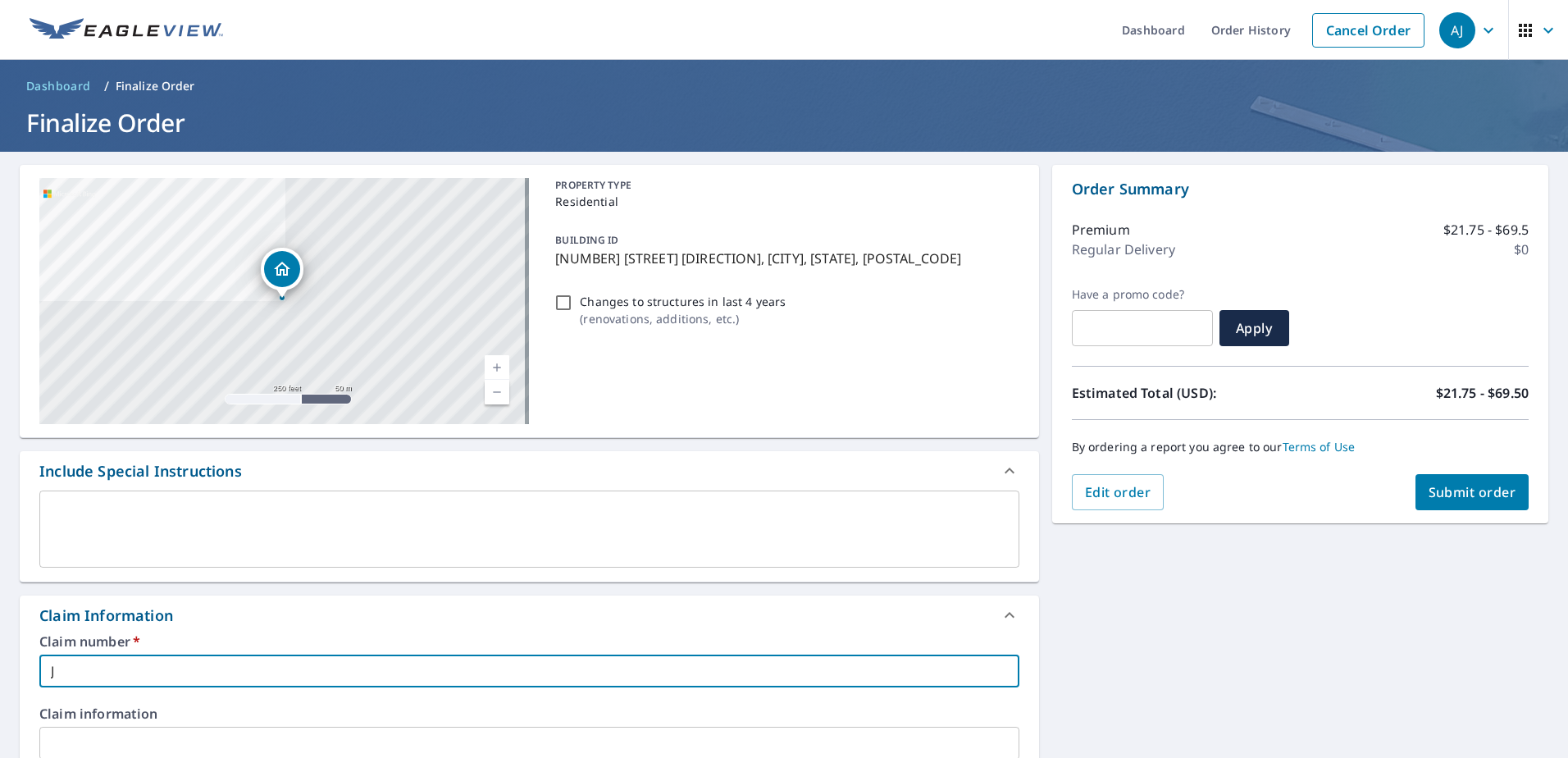 type on "J&" 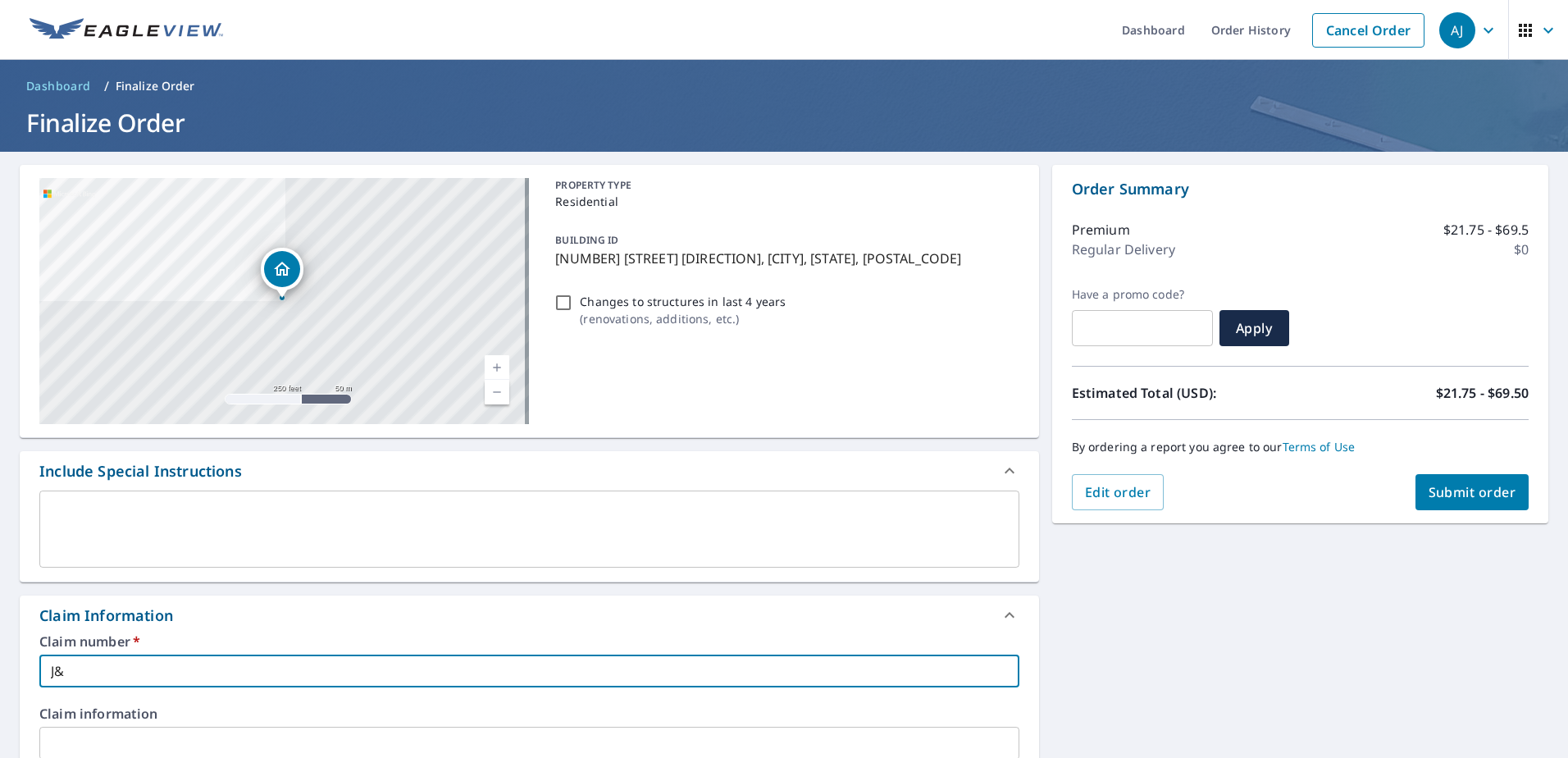 type on "J&J" 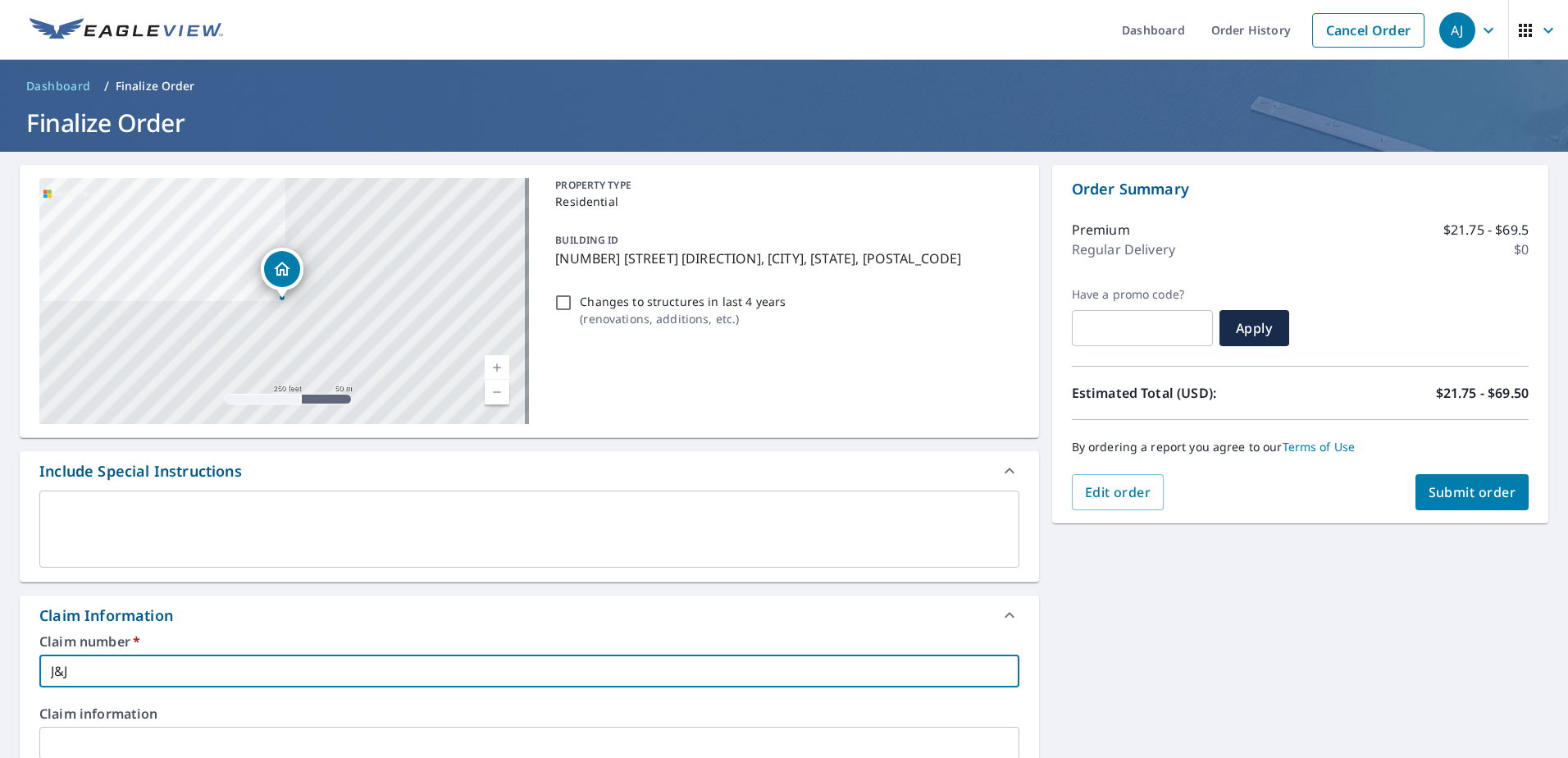 type on "J&J" 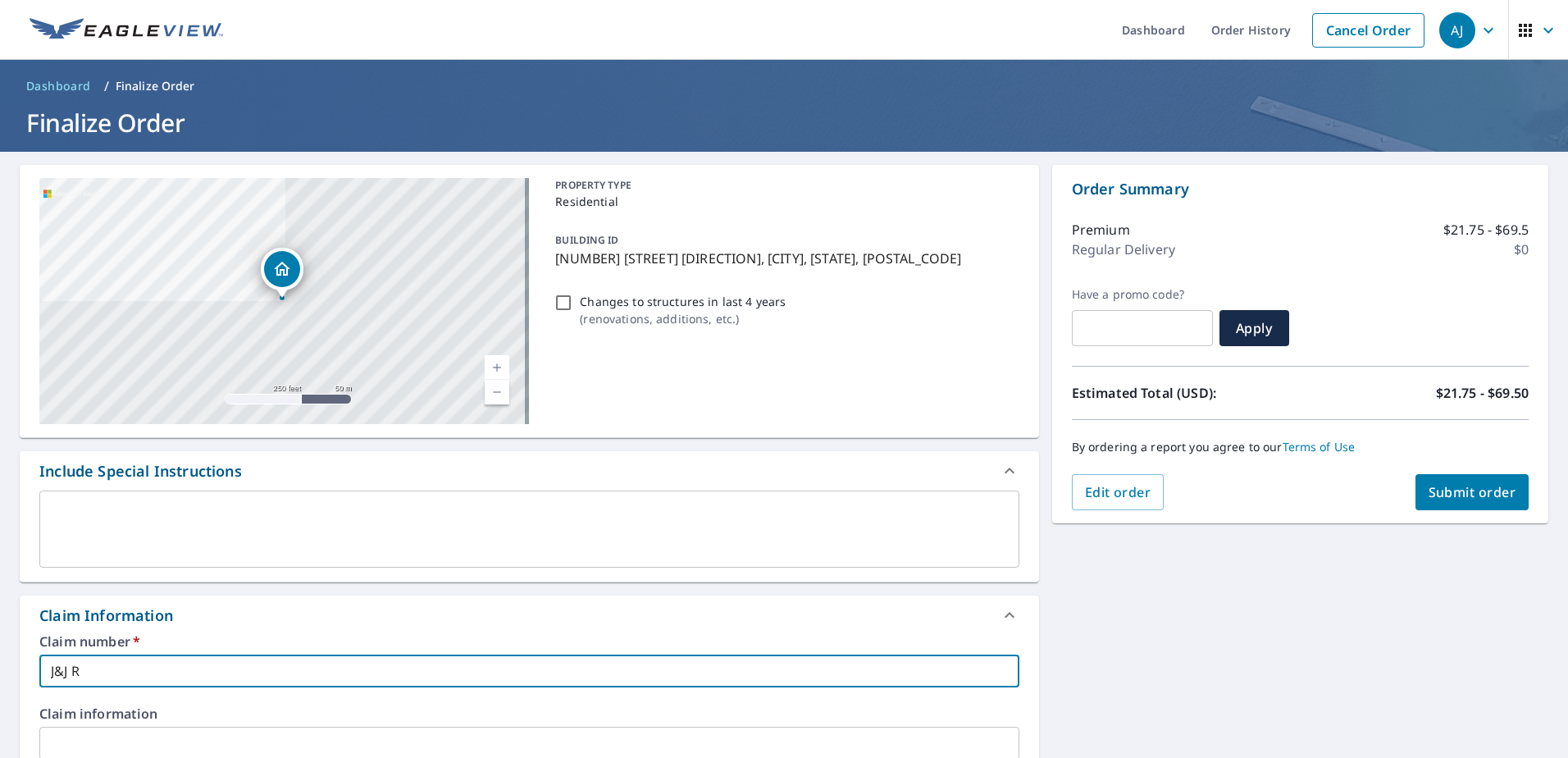 type on "J&J RE" 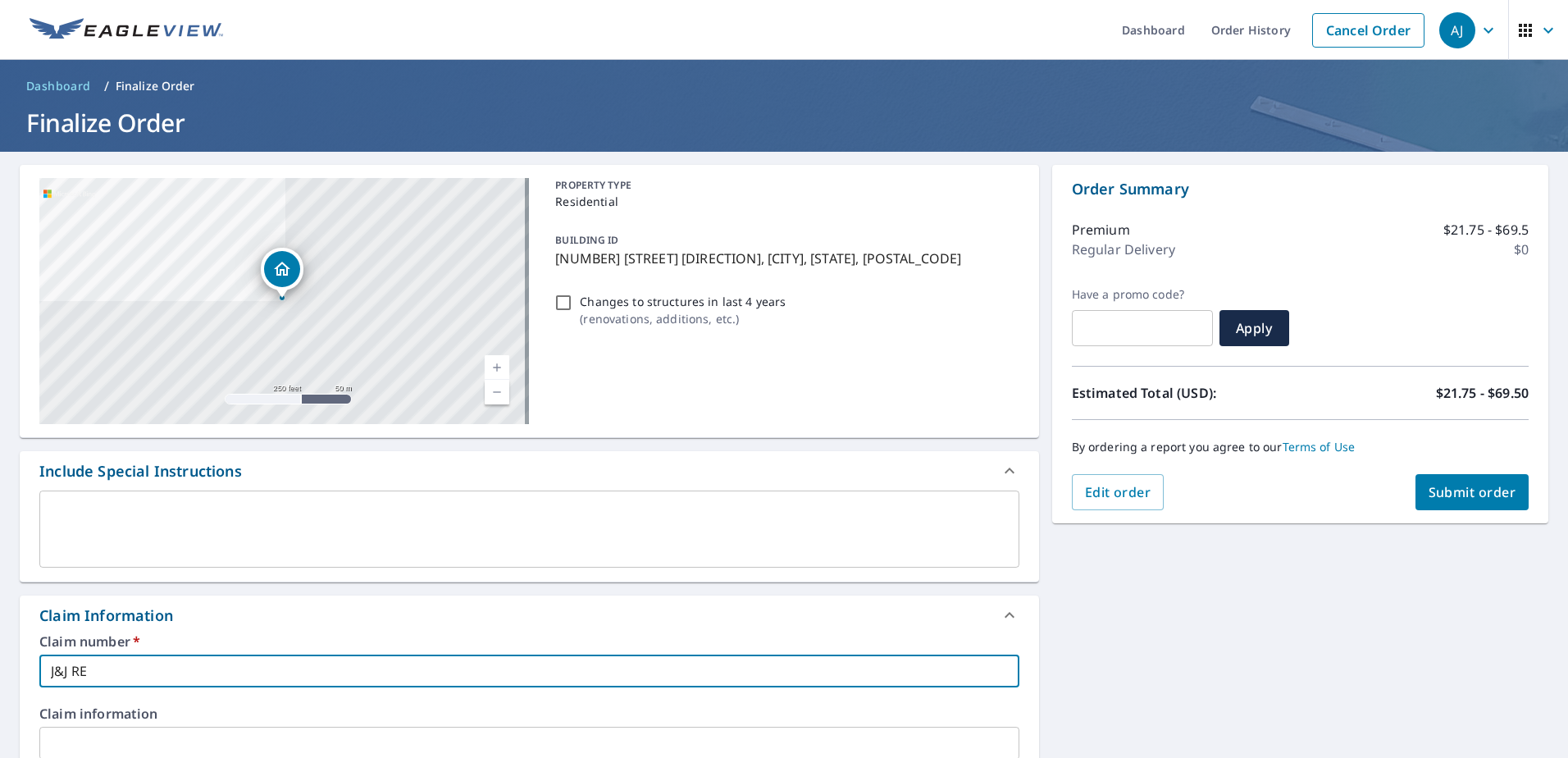 type on "J&J REP" 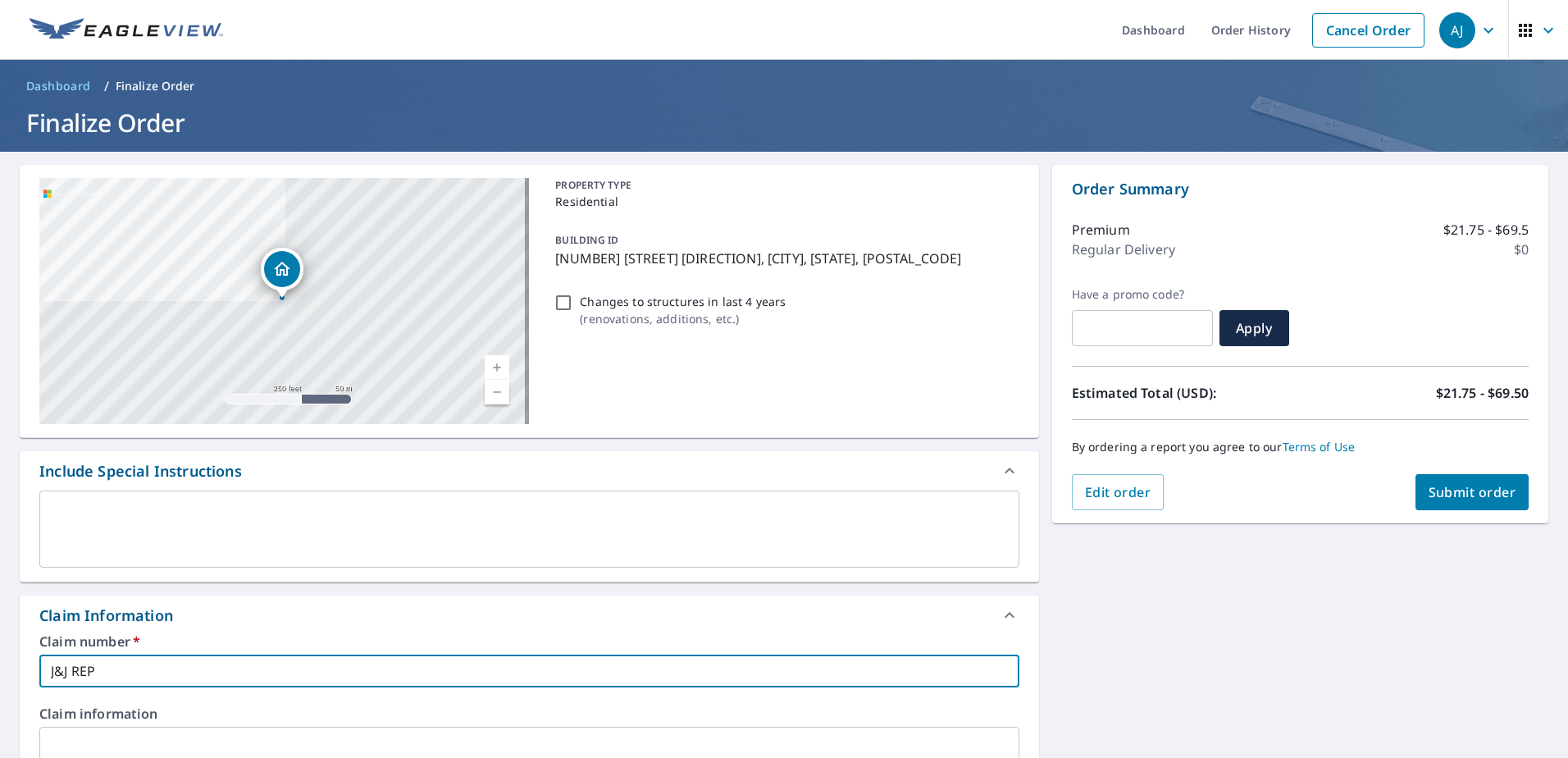 type on "J&J REPA" 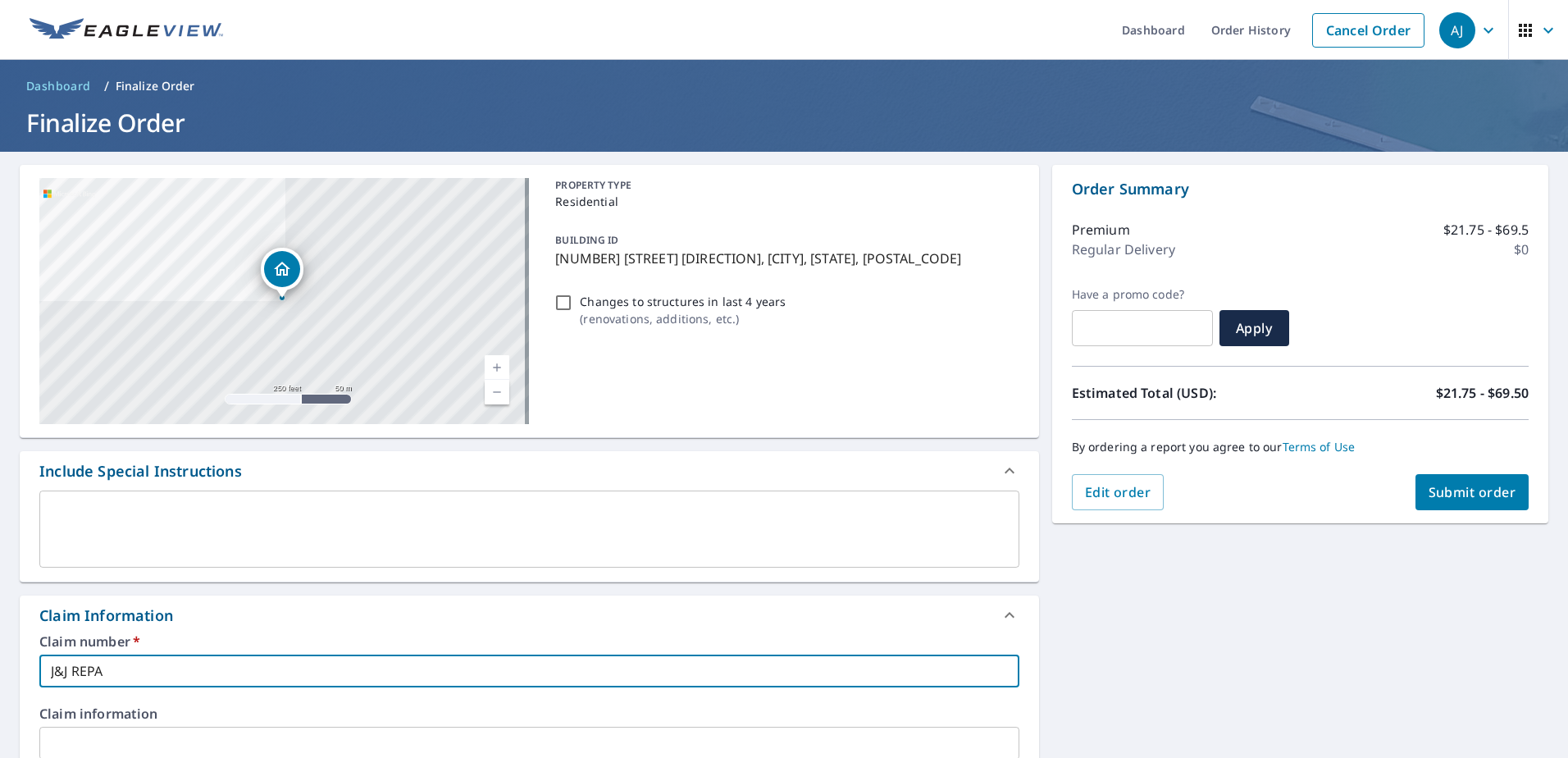 type on "J&J REPAI" 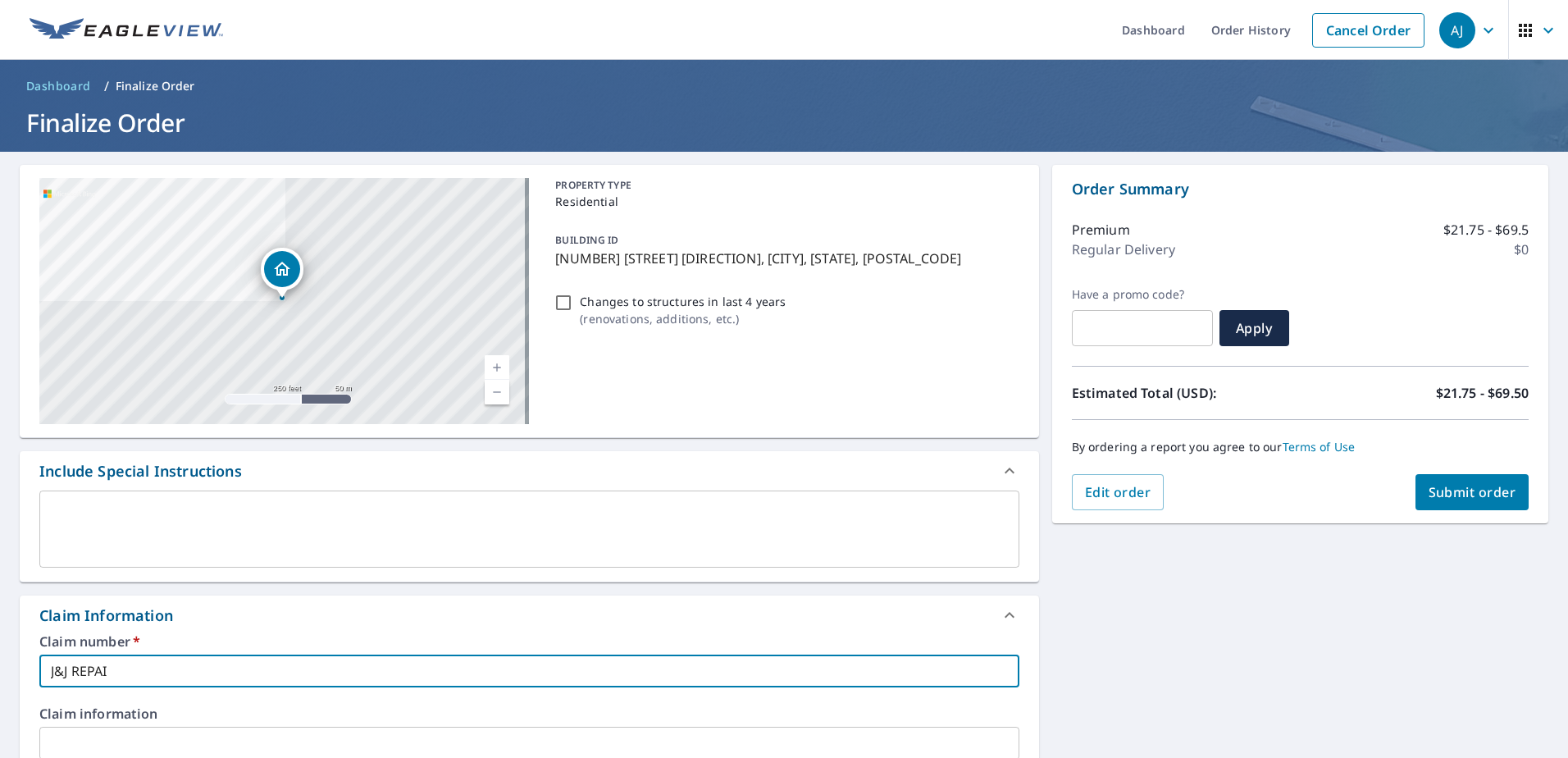 type on "J&J REPAIR" 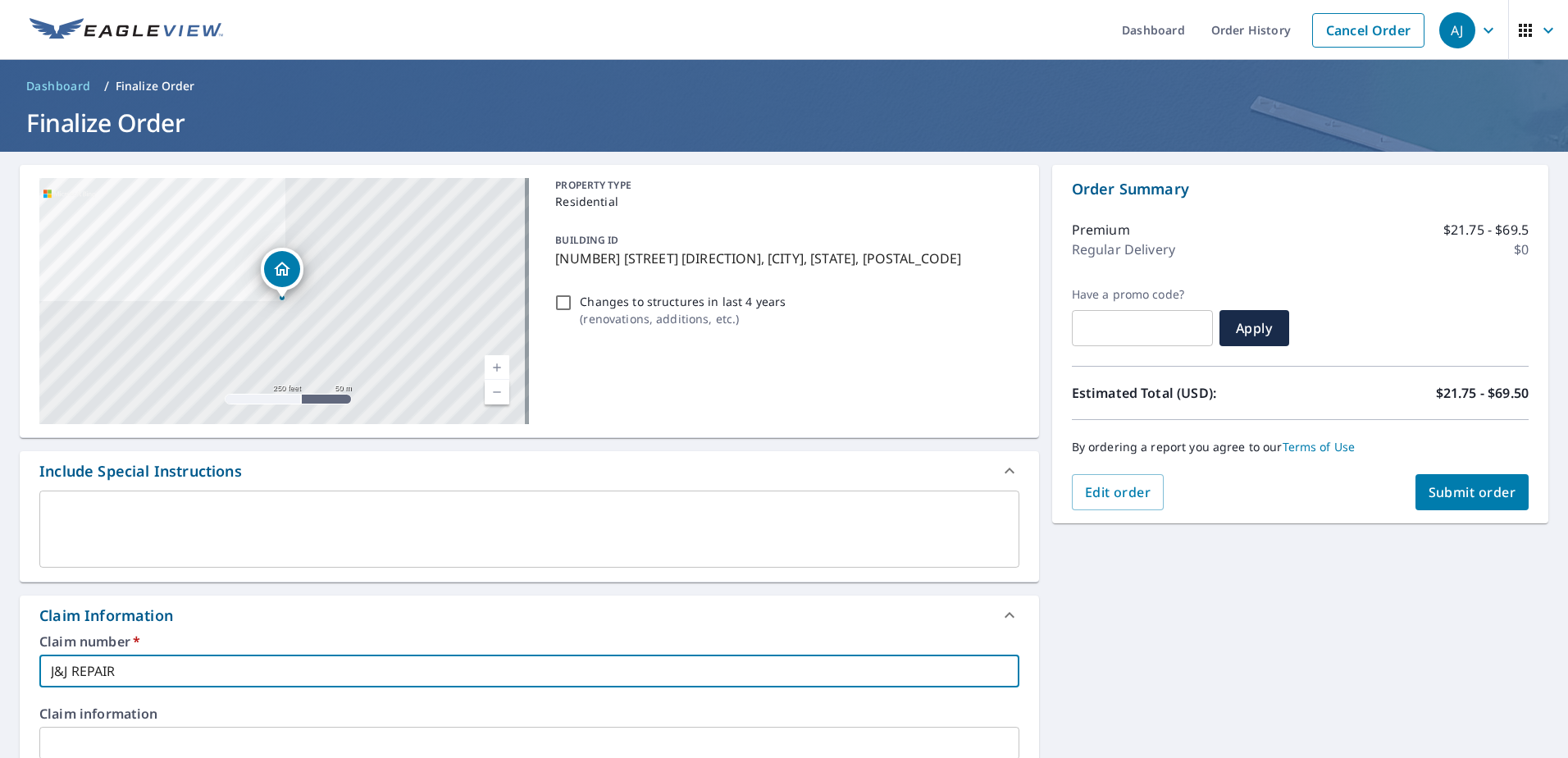 type on "J&J REPAIRS" 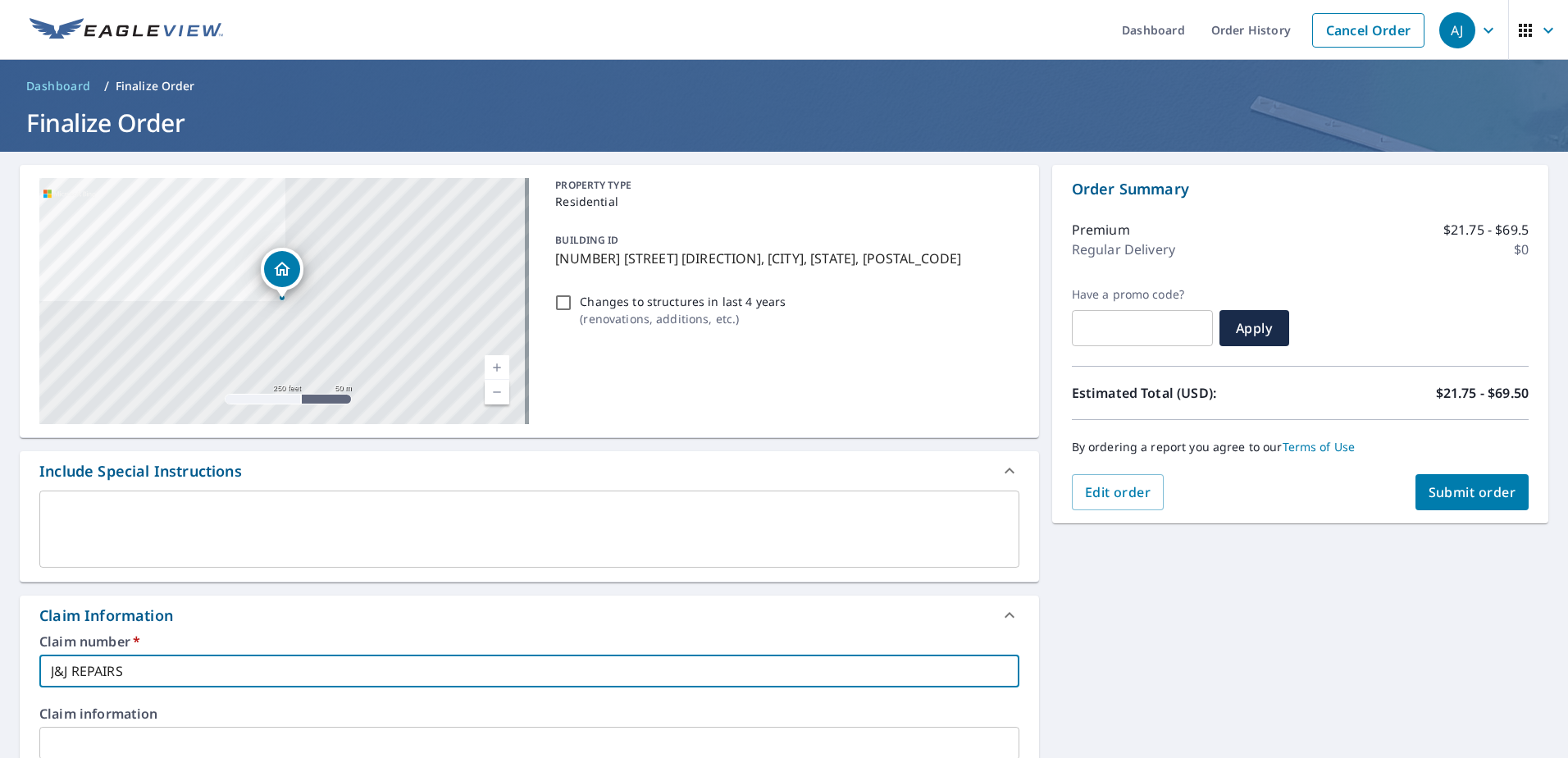 type on "J&J REPAIRS" 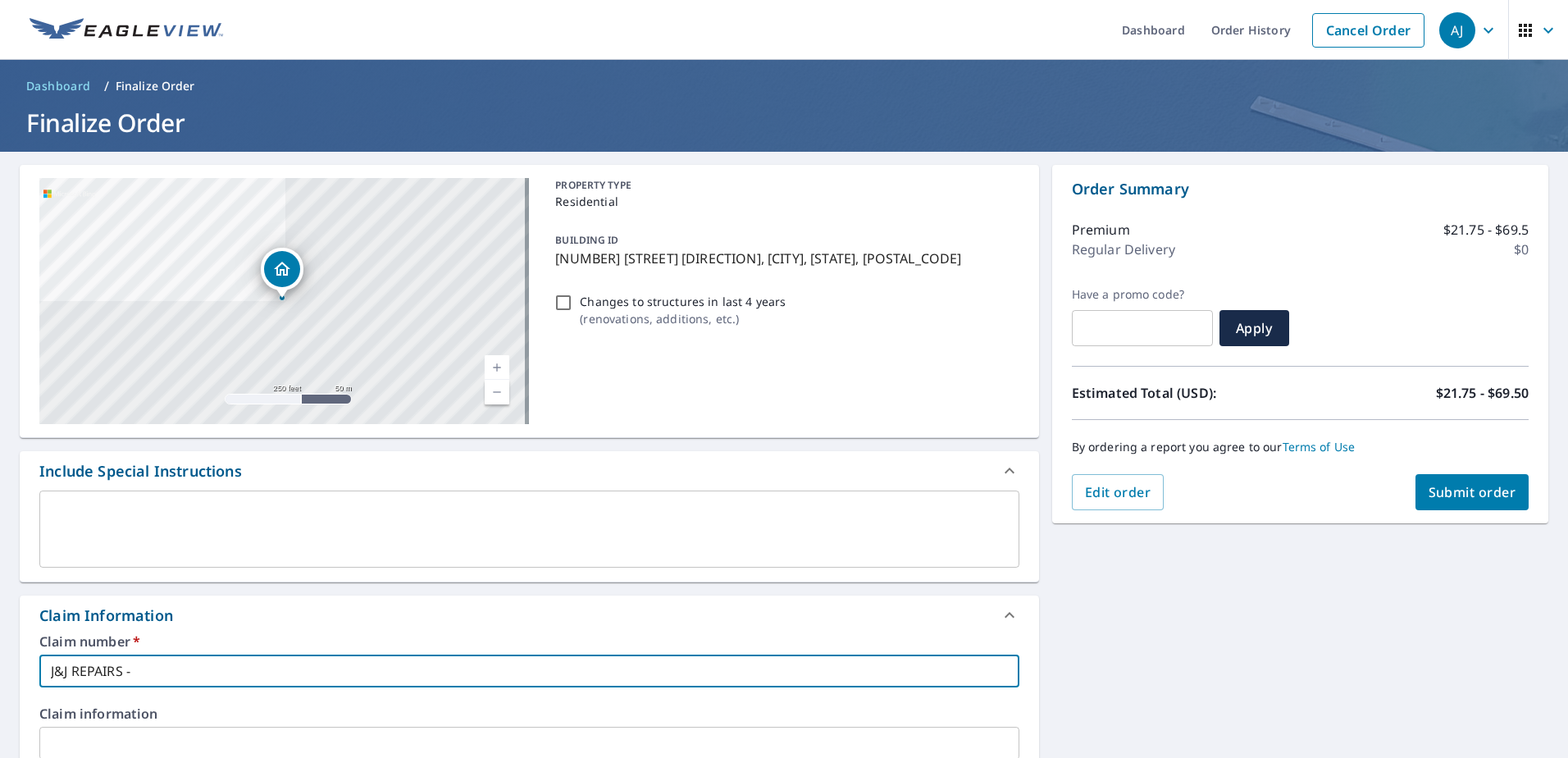 type on "J&J REPAIRS -" 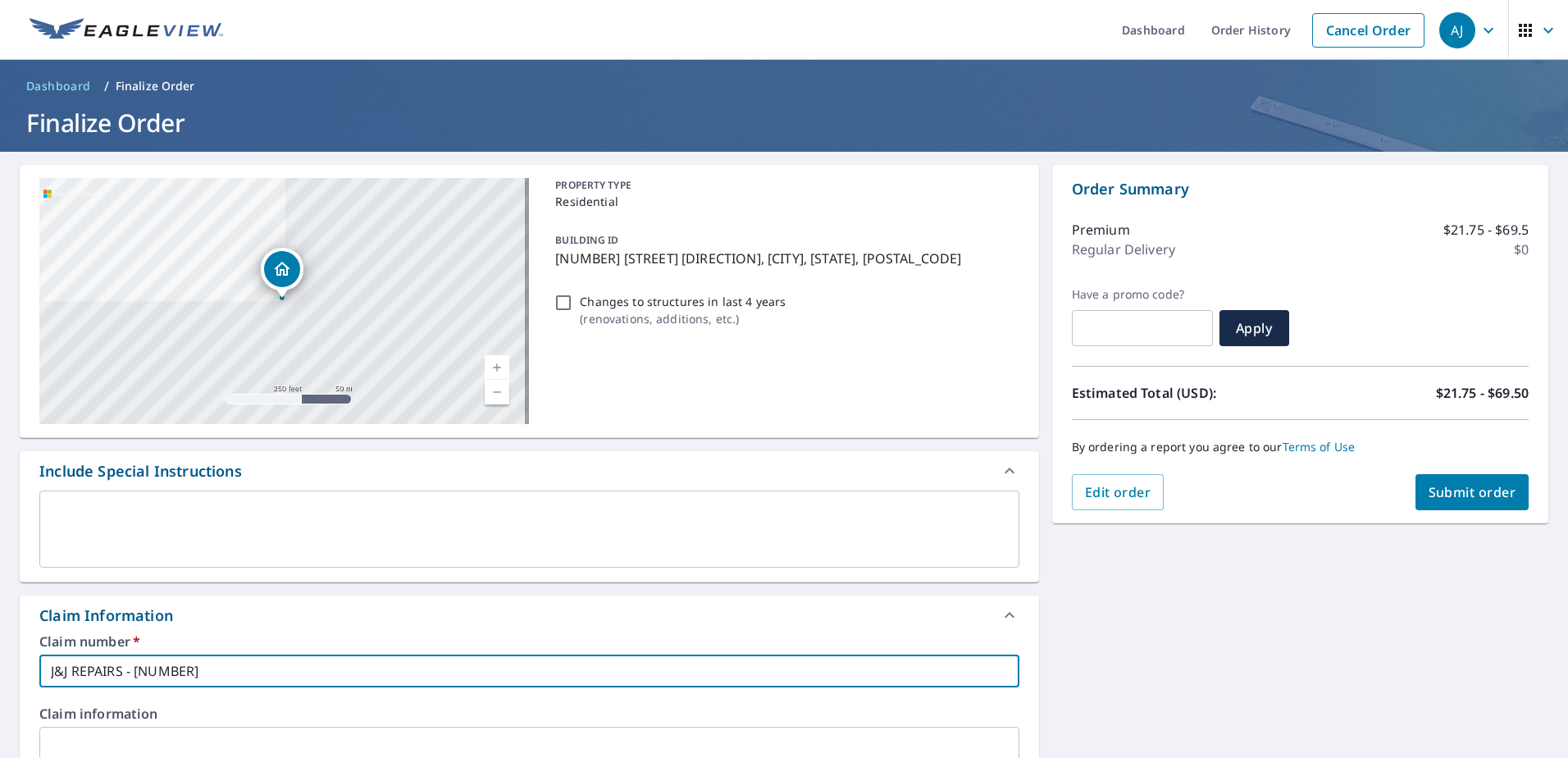 type on "J&J REPAIRS - 15" 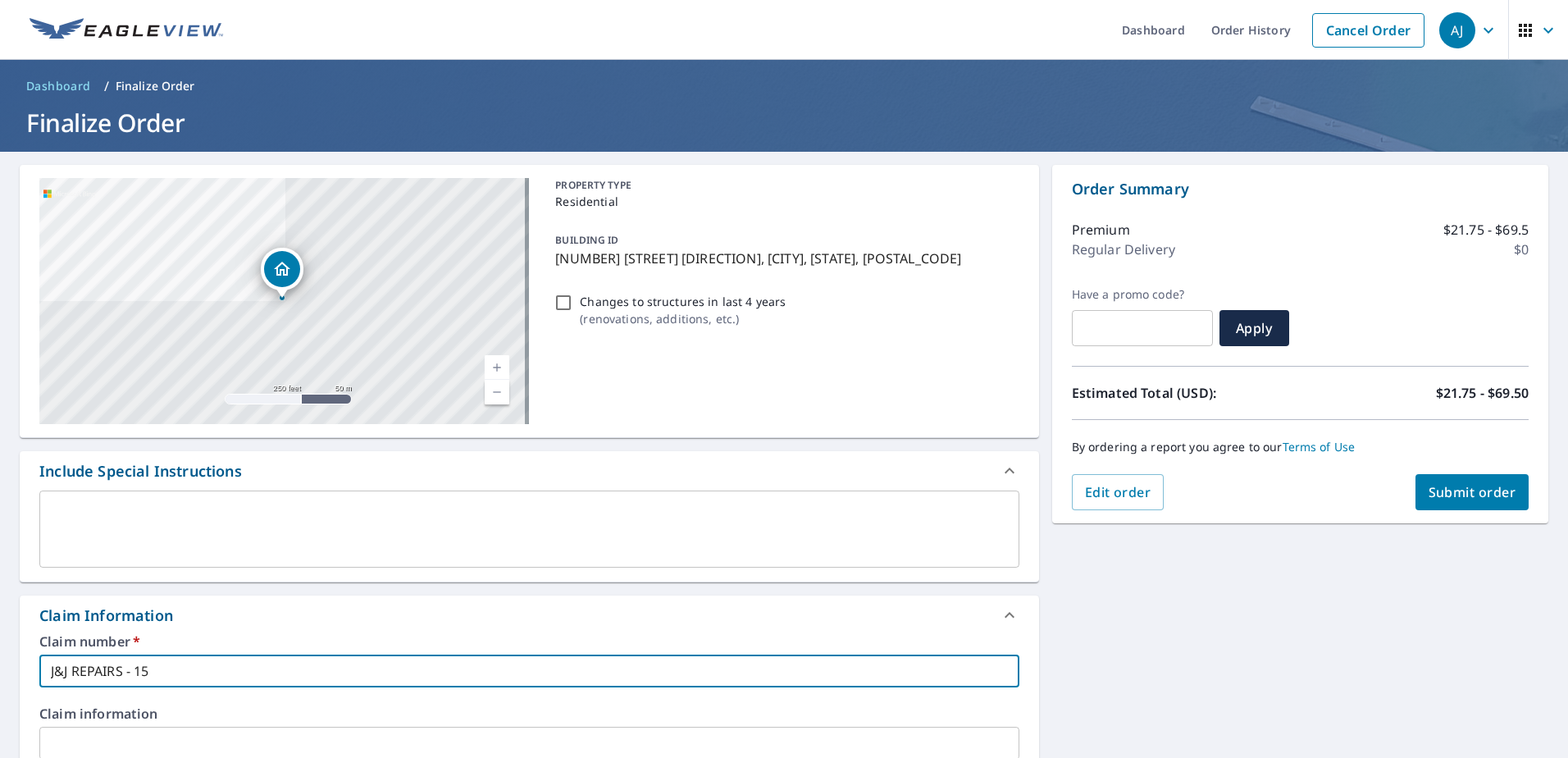 type on "J&J REPAIRS - 157" 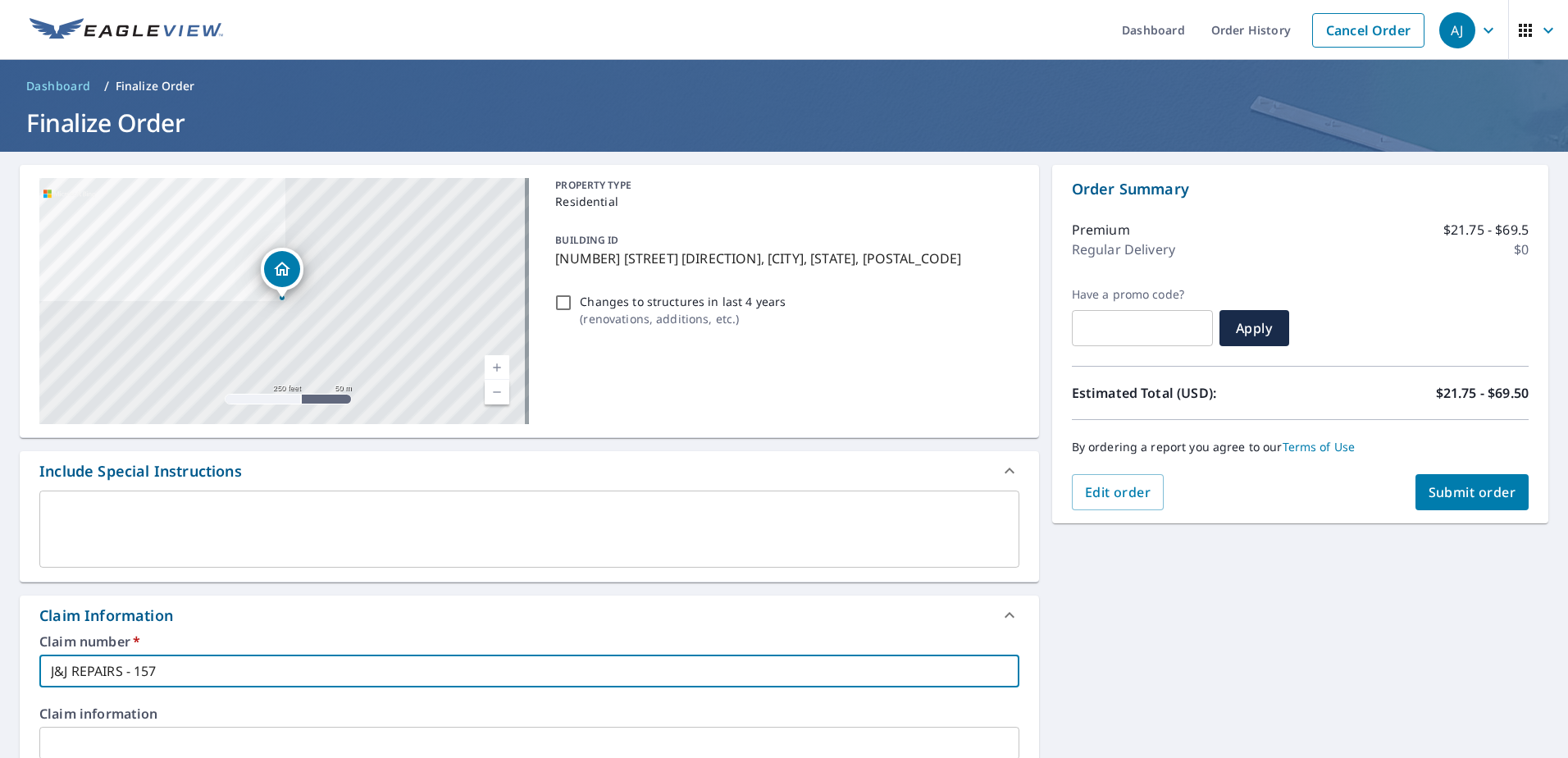 type on "J&J REPAIRS - 1571" 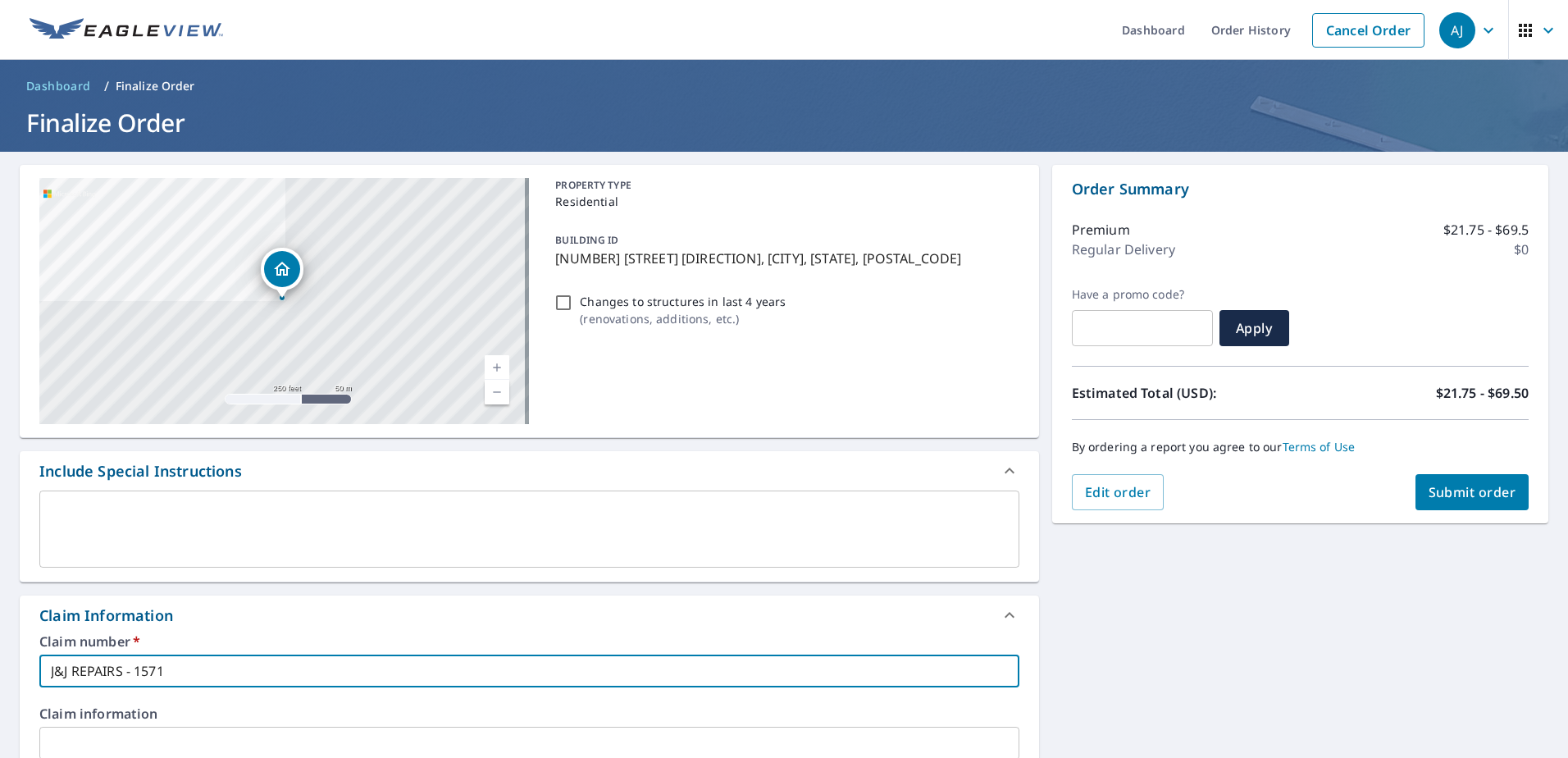 type on "J&J REPAIRS - [POSTAL_CODE]" 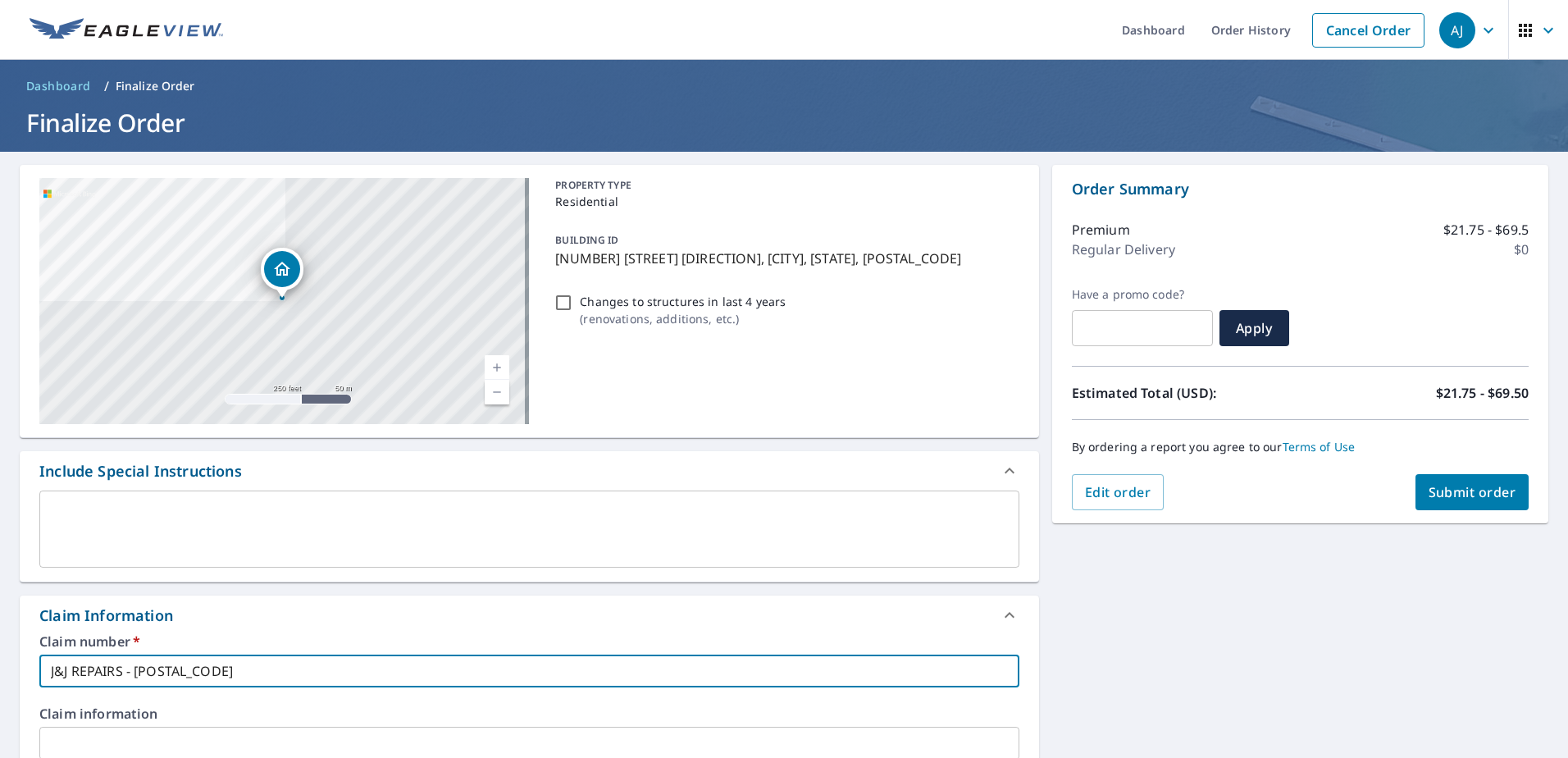 type on "J&J REPAIRS - 157100" 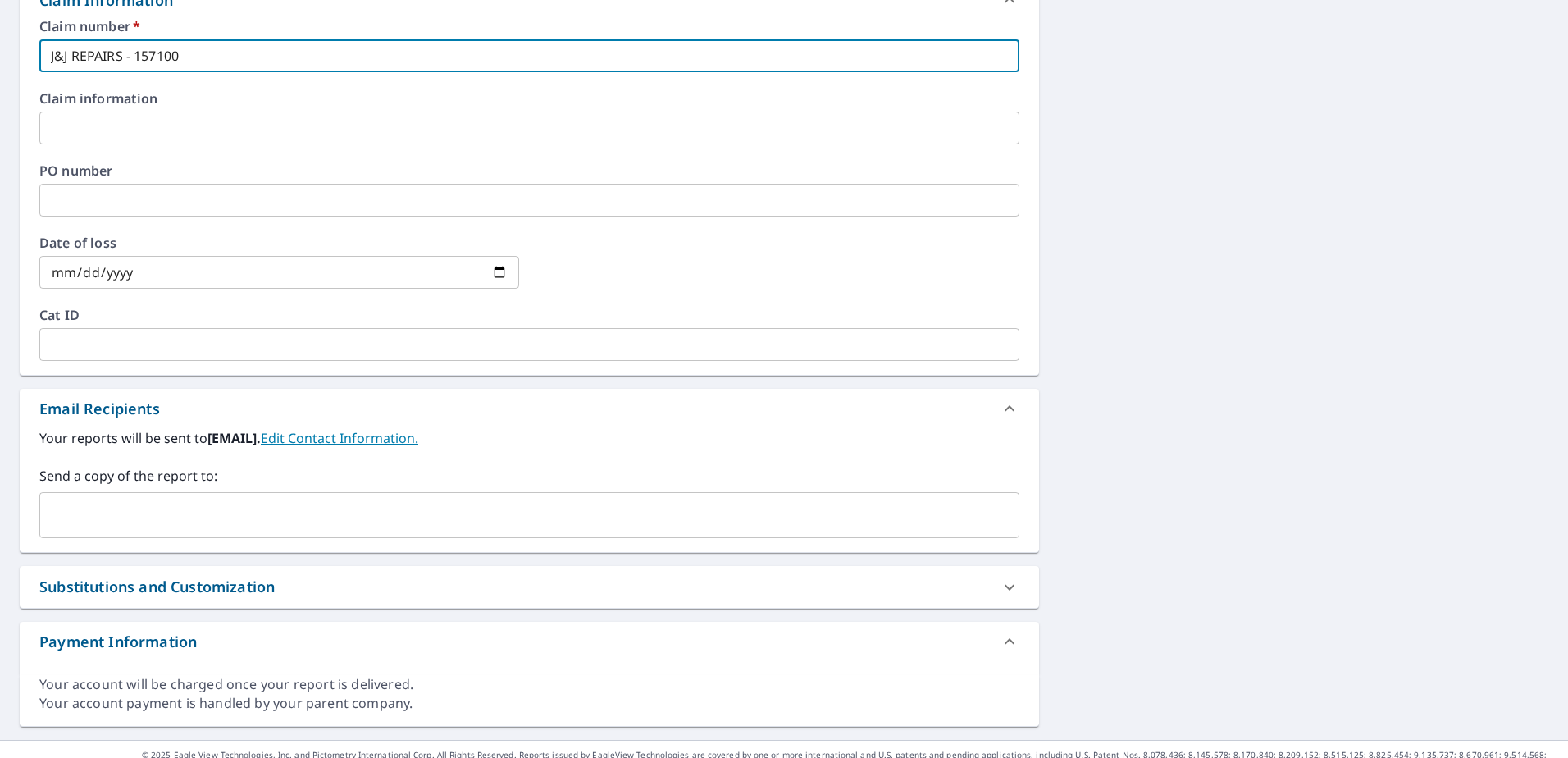 scroll, scrollTop: 639, scrollLeft: 0, axis: vertical 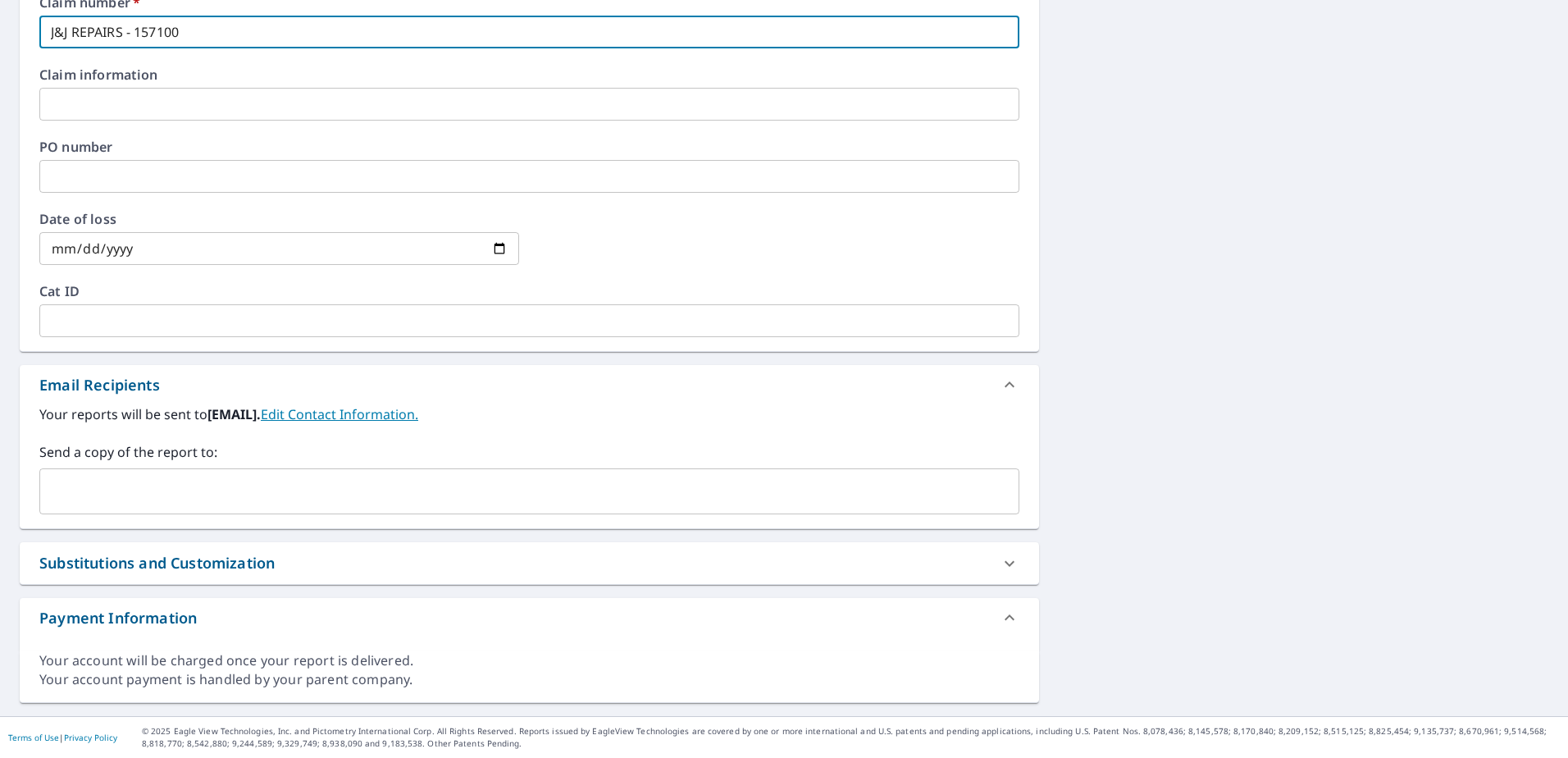 type on "J&J REPAIRS - 157100" 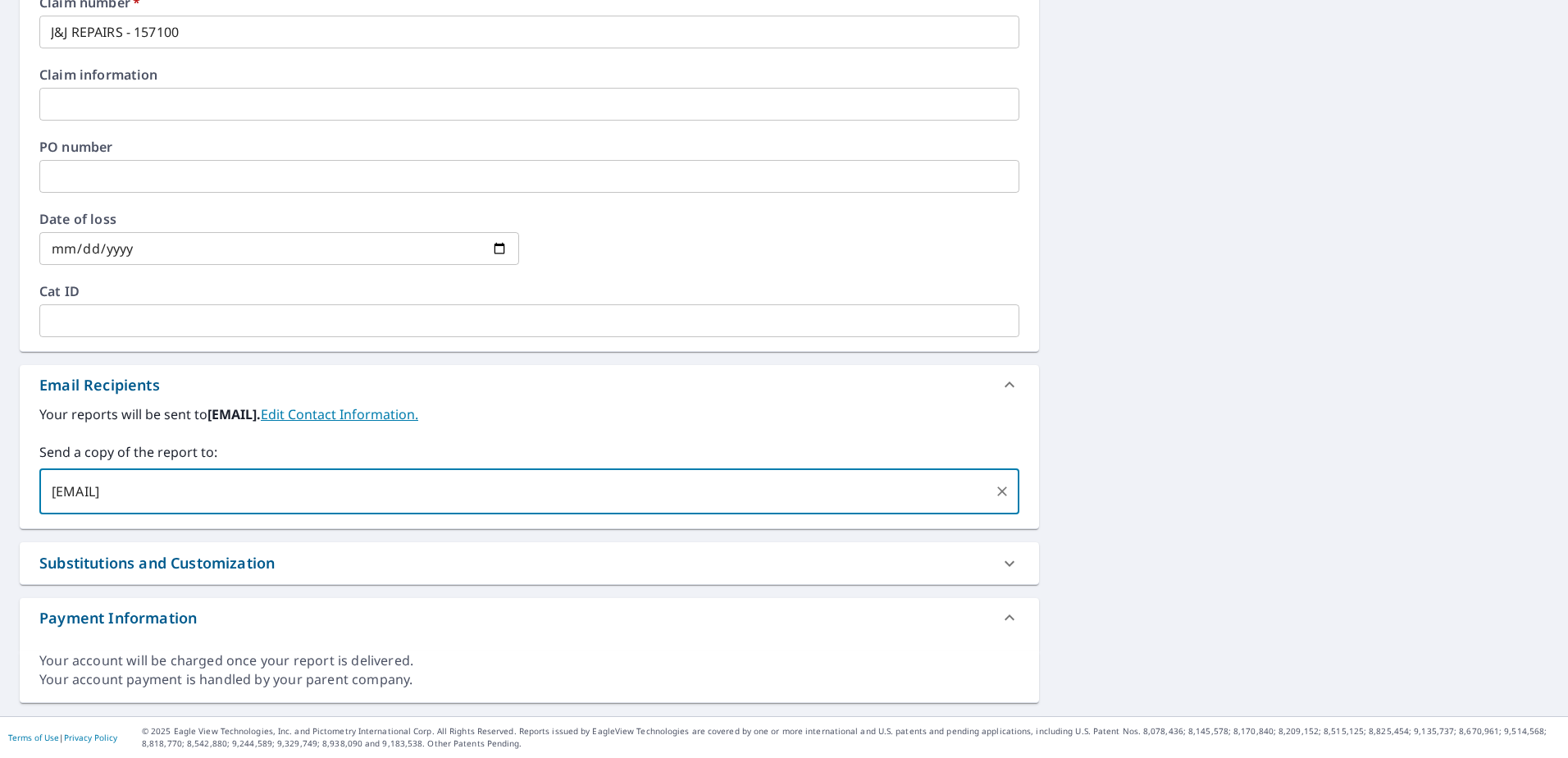scroll, scrollTop: 147, scrollLeft: 0, axis: vertical 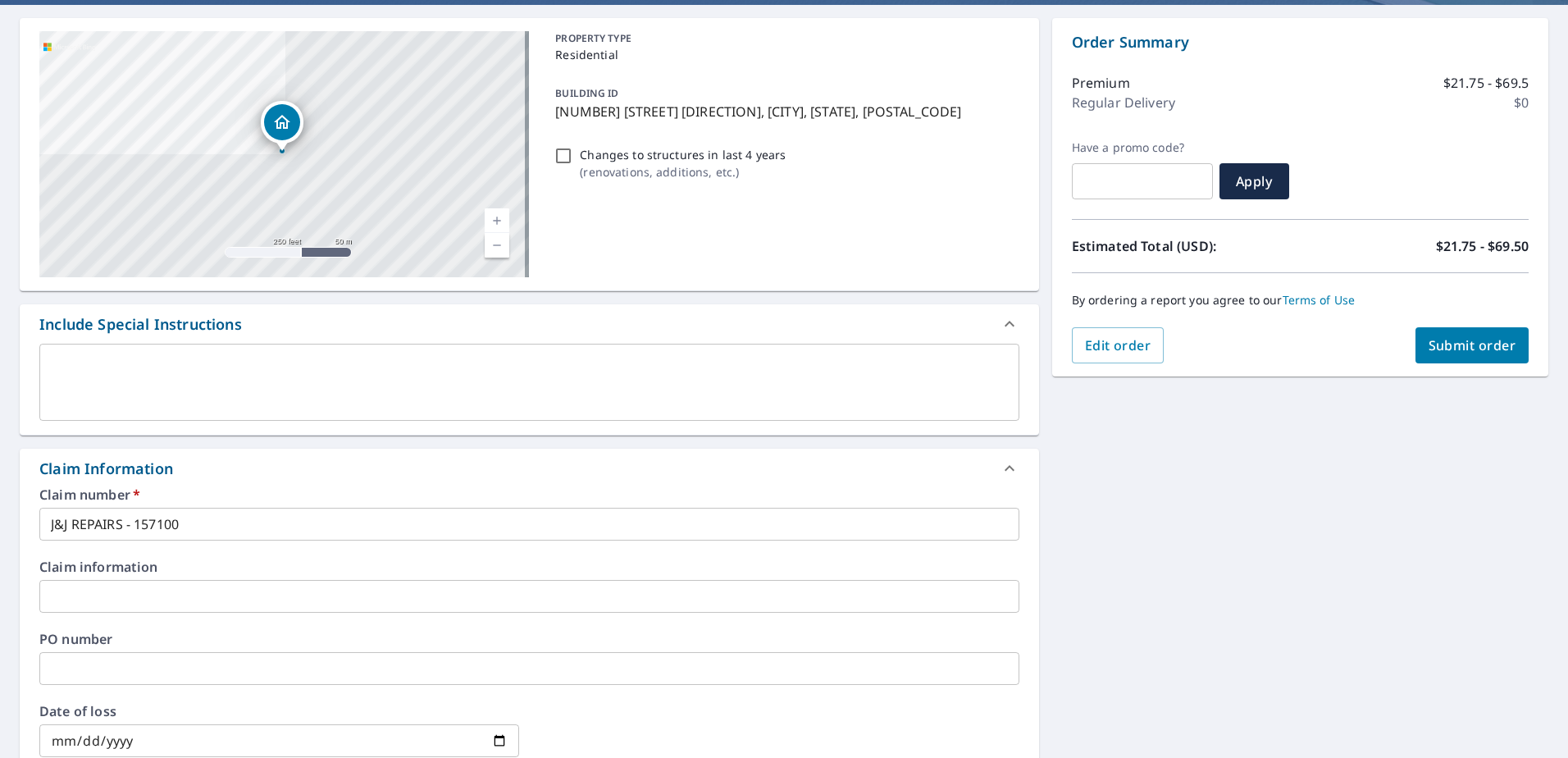 type on "[EMAIL]" 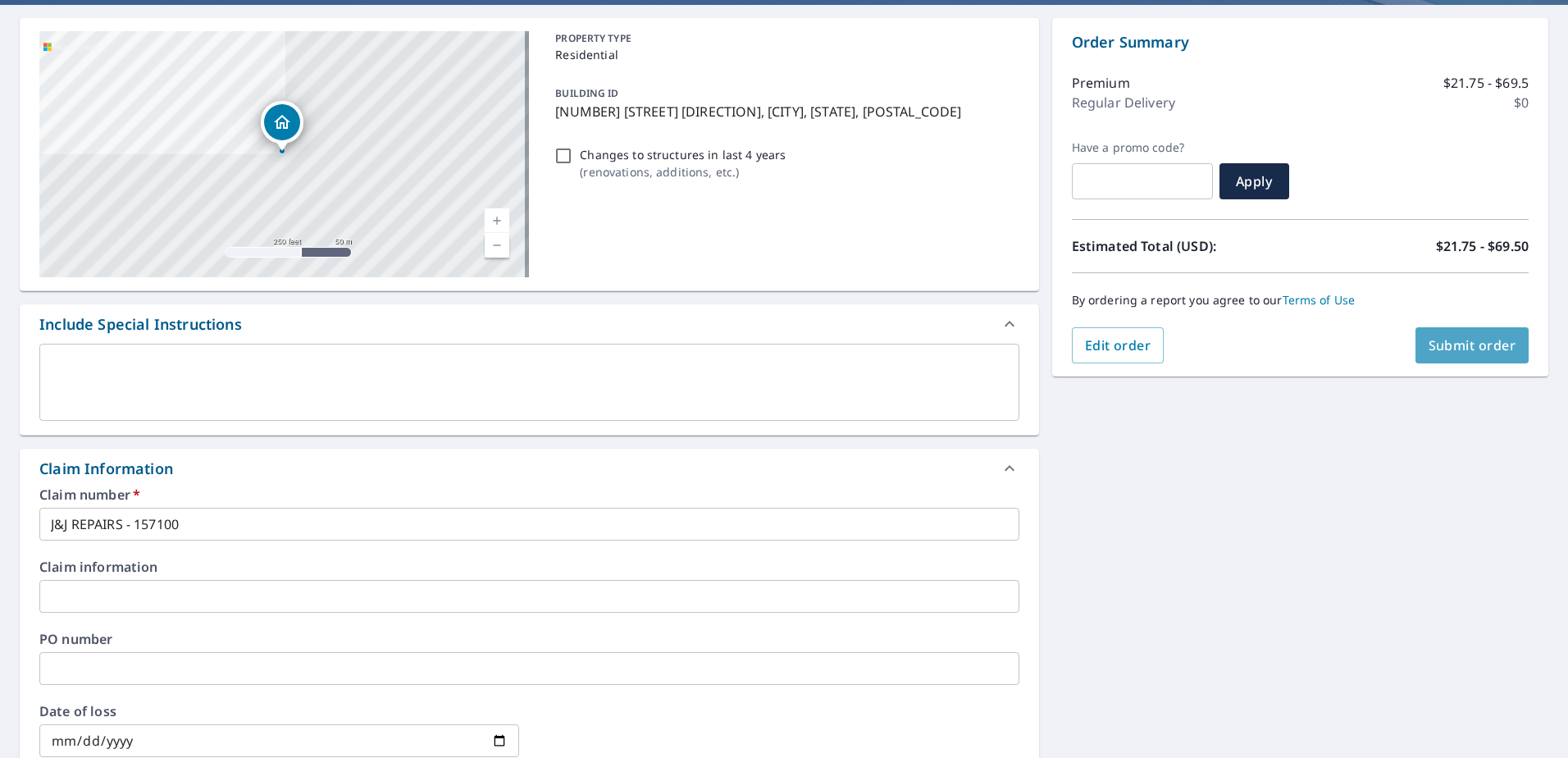 click on "Submit order" at bounding box center [1472, 345] 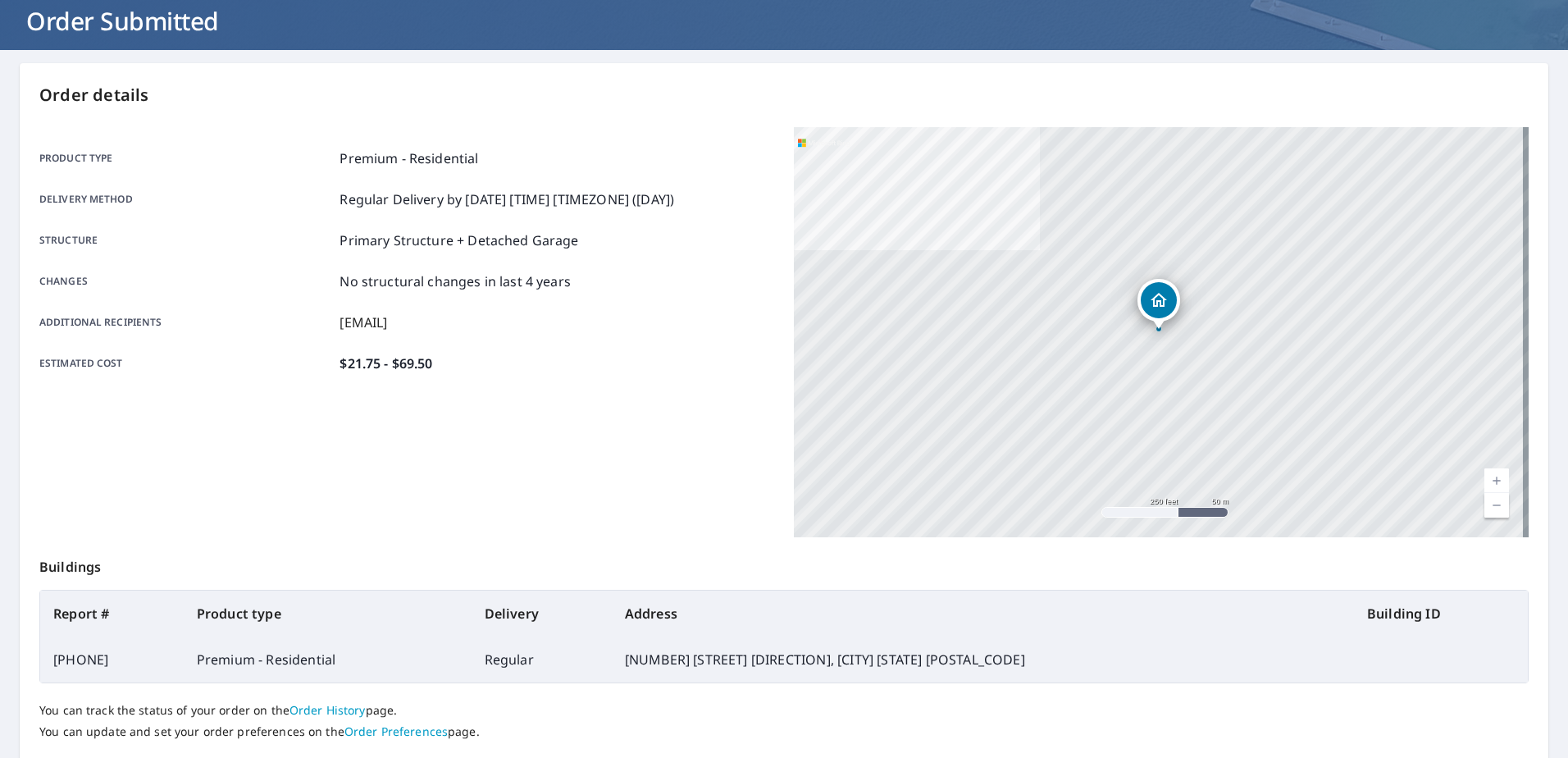 scroll, scrollTop: 0, scrollLeft: 0, axis: both 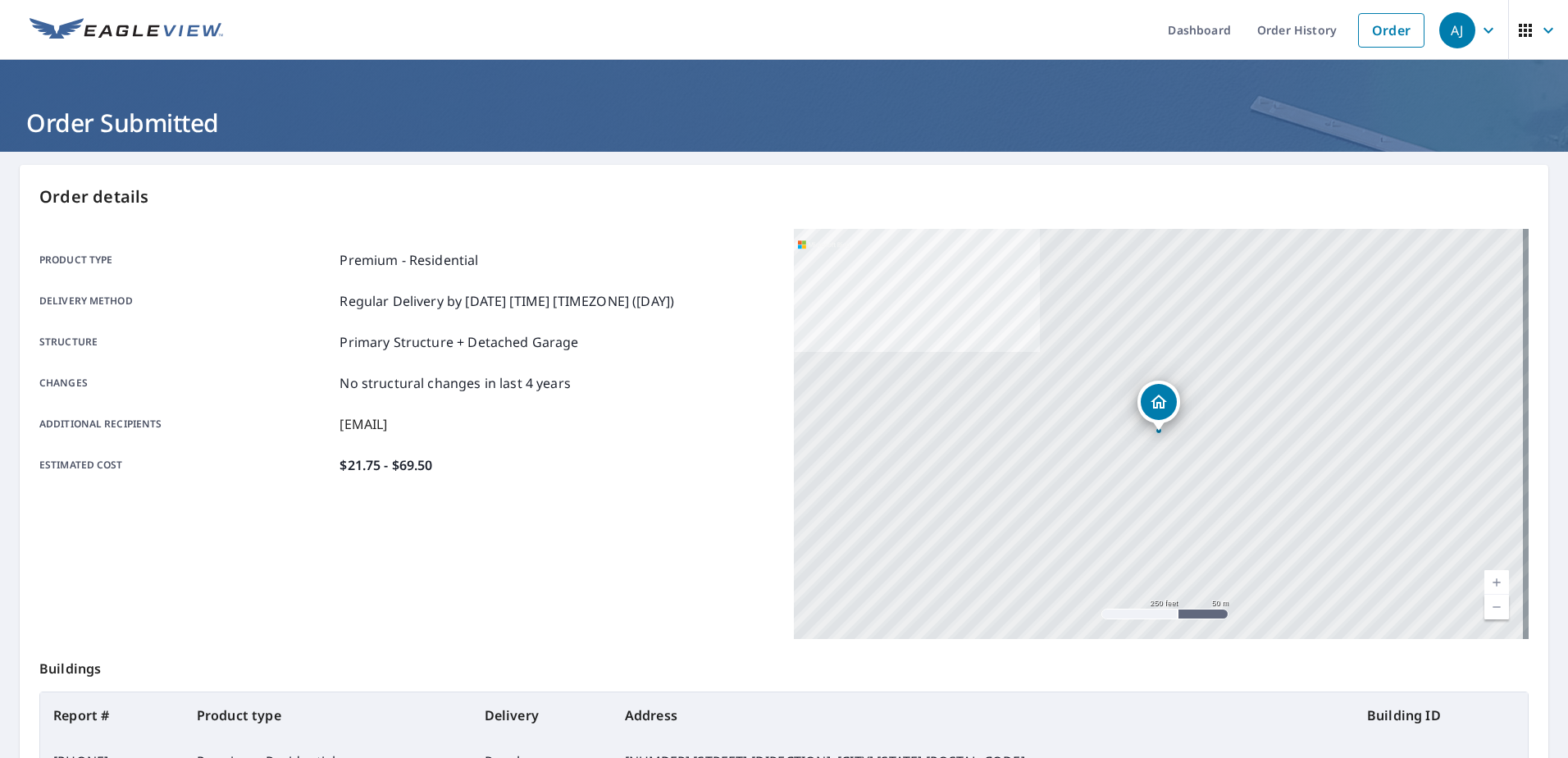 click on "[NUMBER] [STREET] [DIRECTION] [CITY], [STATE] [POSTAL_CODE]" at bounding box center [1161, 434] 